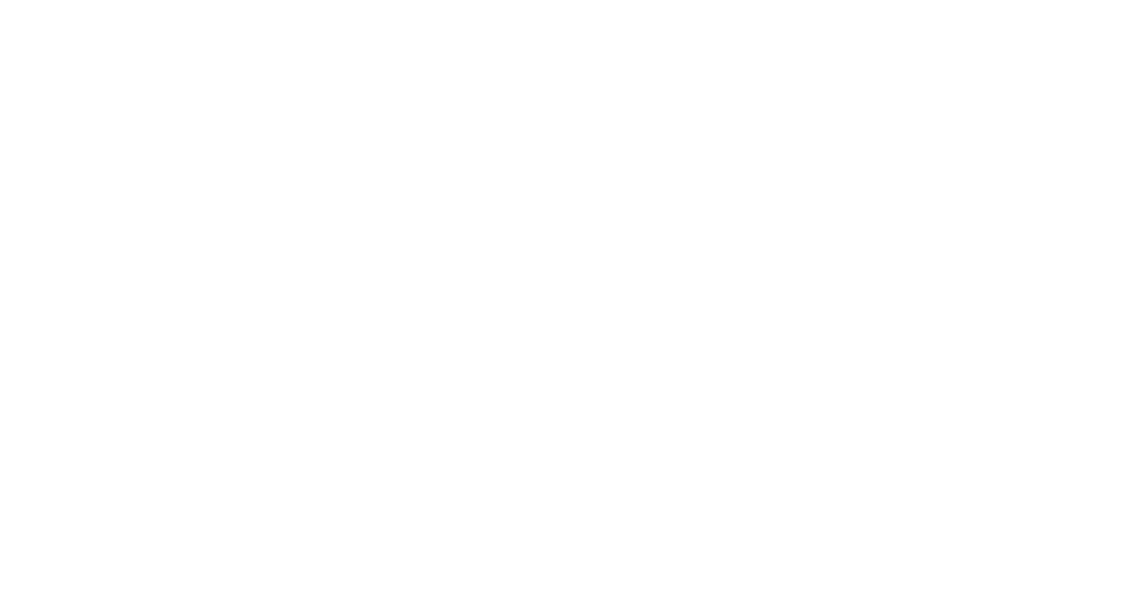 scroll, scrollTop: 0, scrollLeft: 0, axis: both 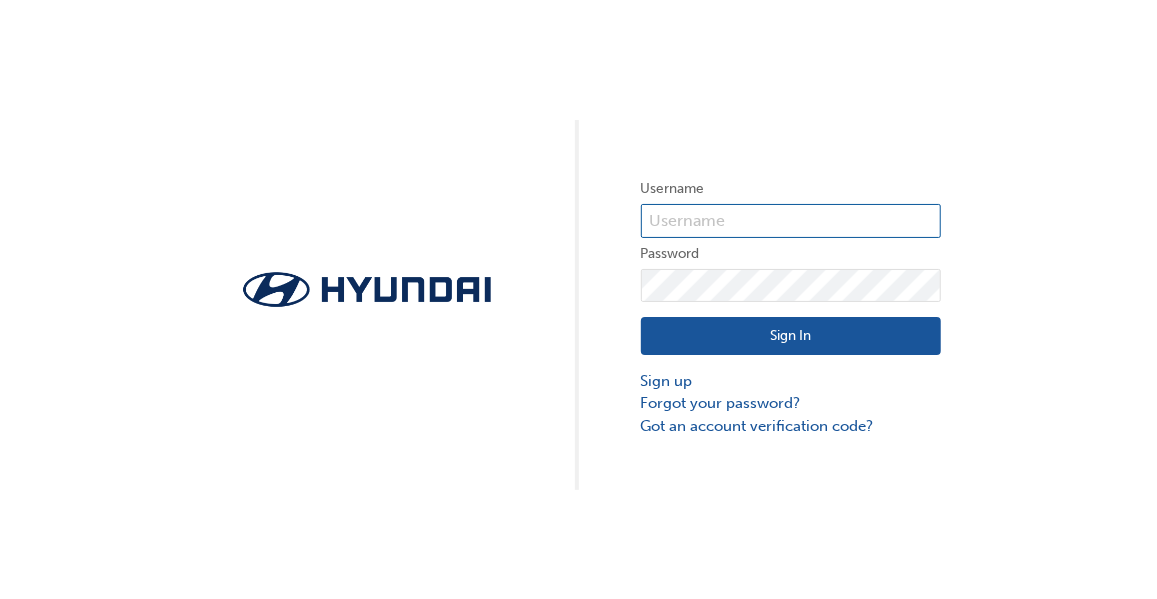 type on "[EMAIL]" 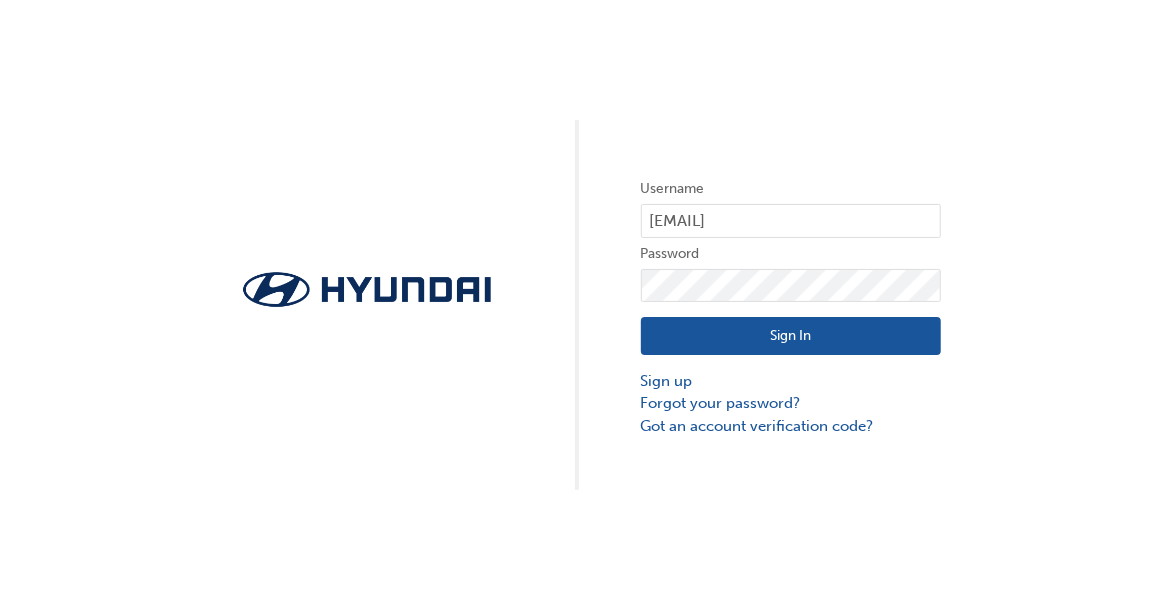 click on "Sign In" at bounding box center [791, 336] 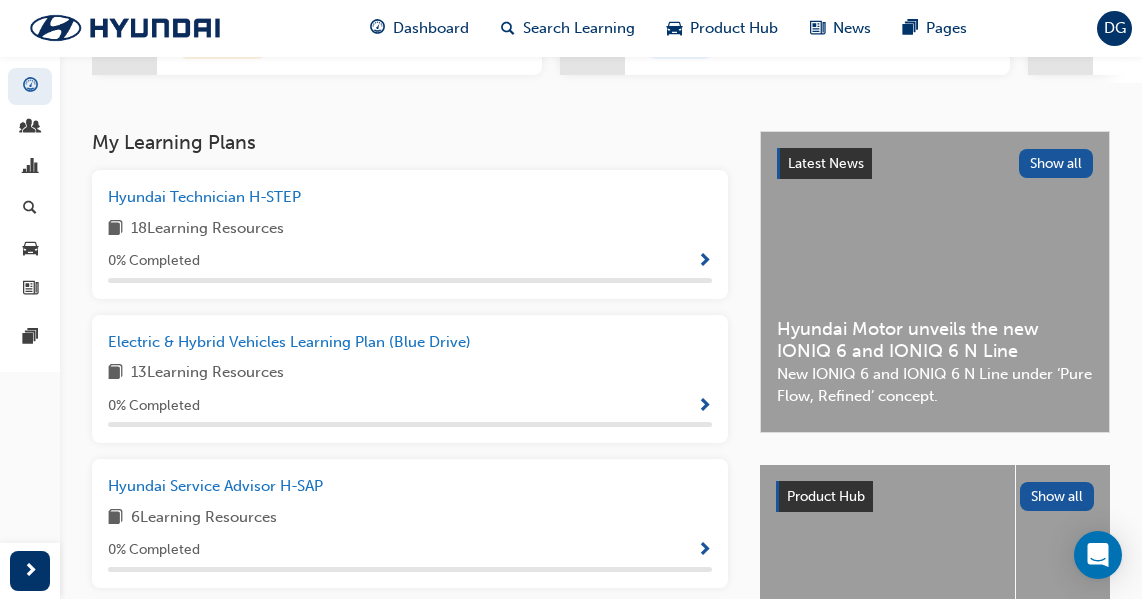 scroll, scrollTop: 355, scrollLeft: 0, axis: vertical 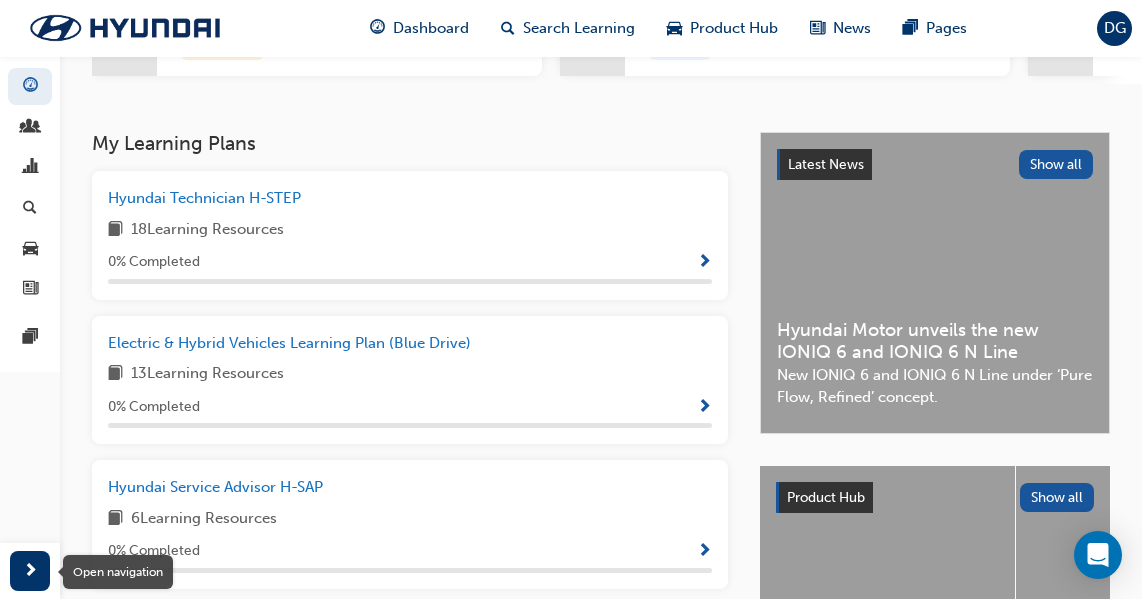 click at bounding box center (30, 571) 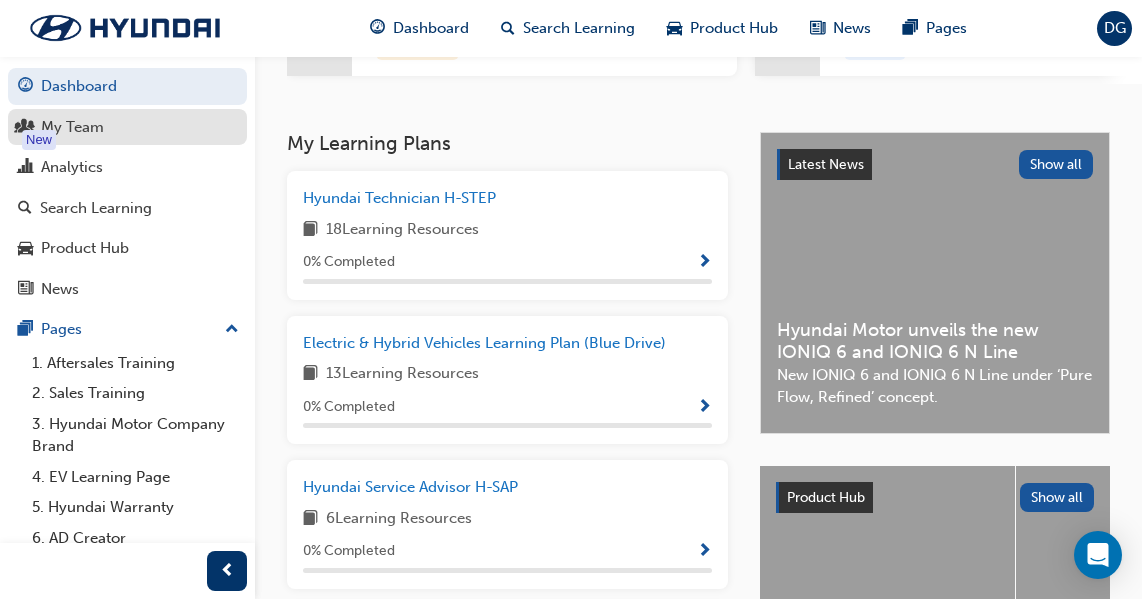 click on "My Team" at bounding box center (72, 127) 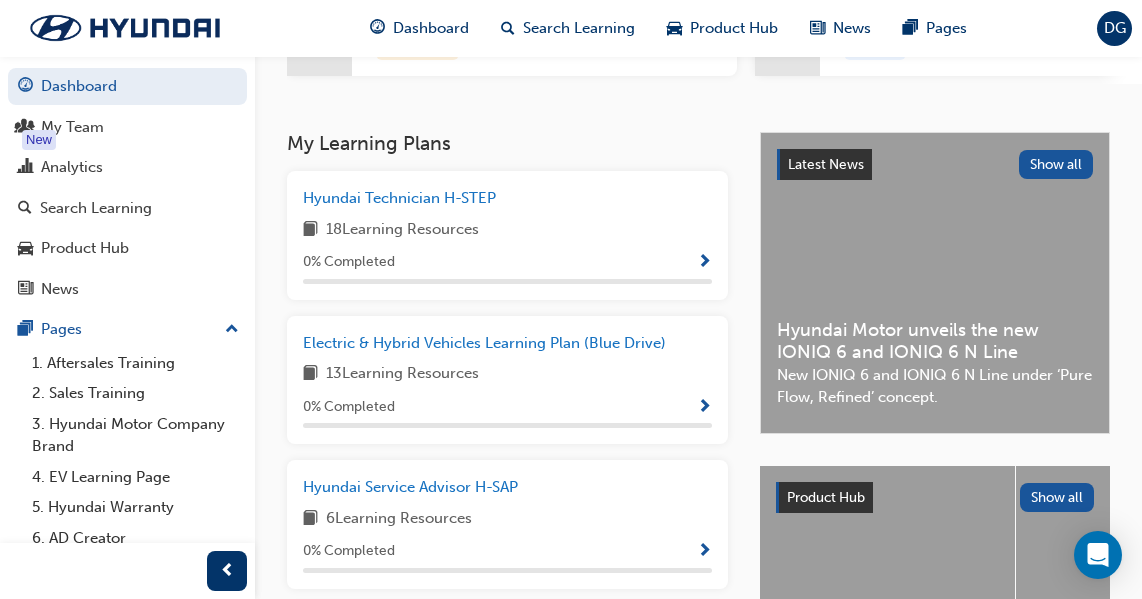 scroll, scrollTop: 0, scrollLeft: 0, axis: both 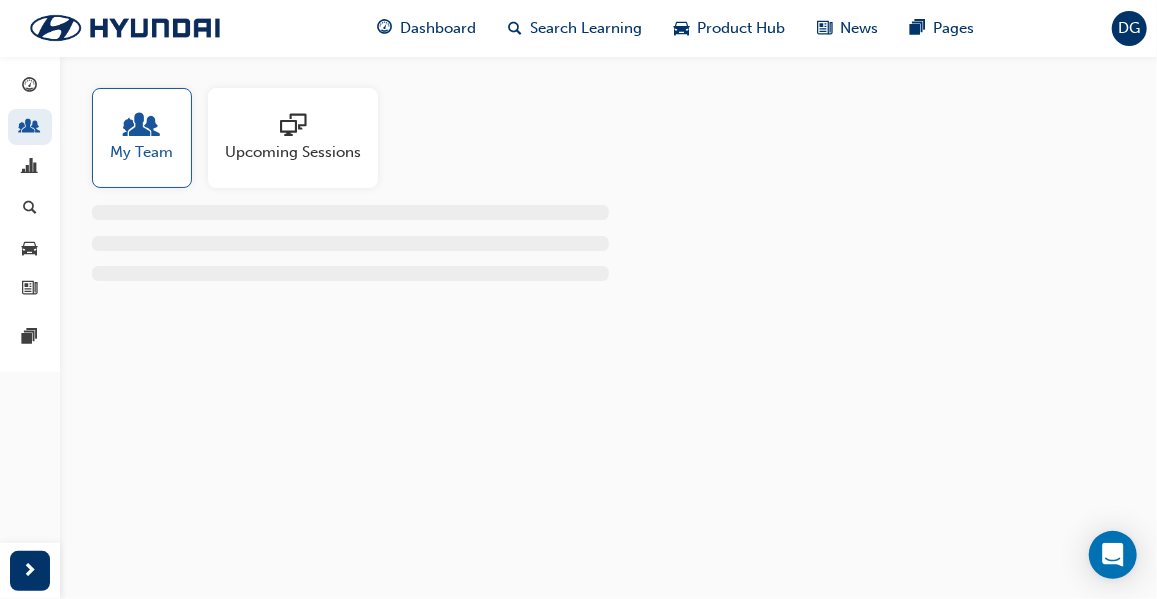 click on "My Team" at bounding box center (142, 152) 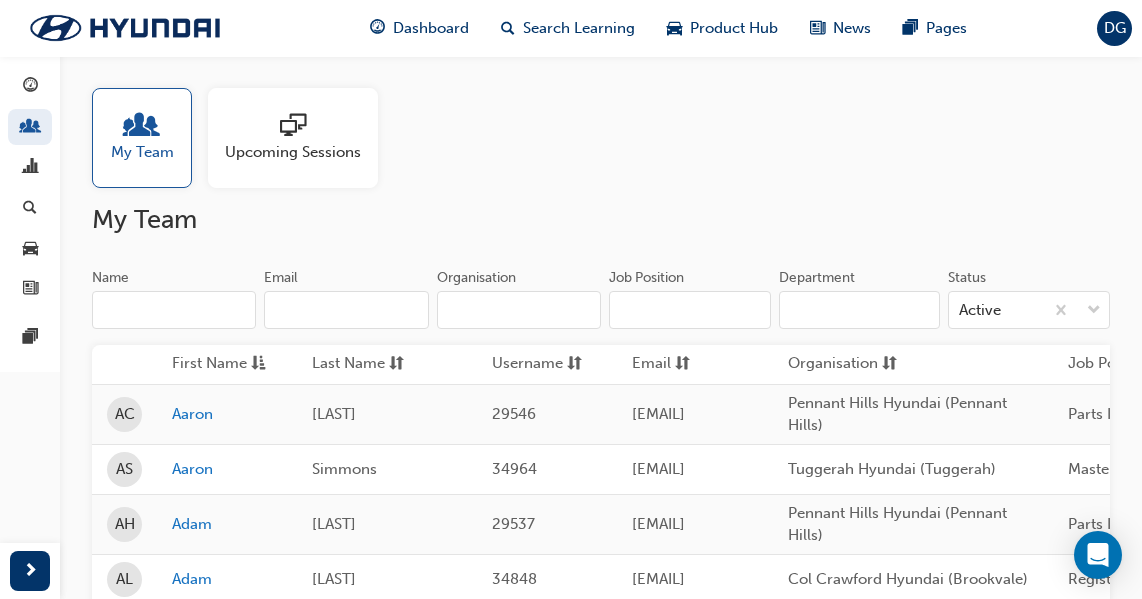click on "Name" at bounding box center (174, 310) 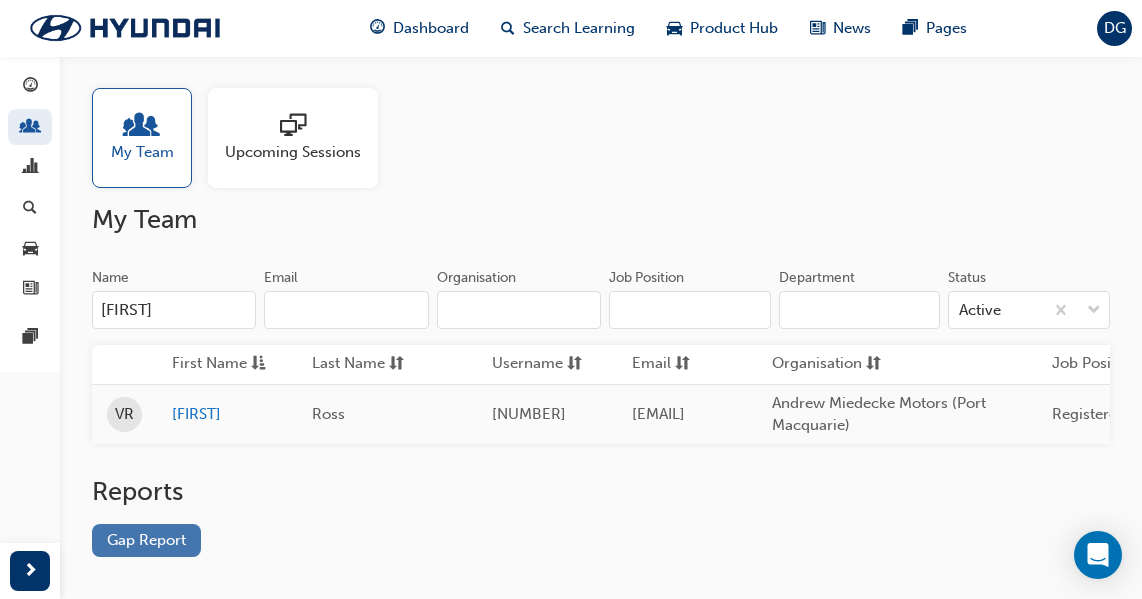 type on "[FIRST]" 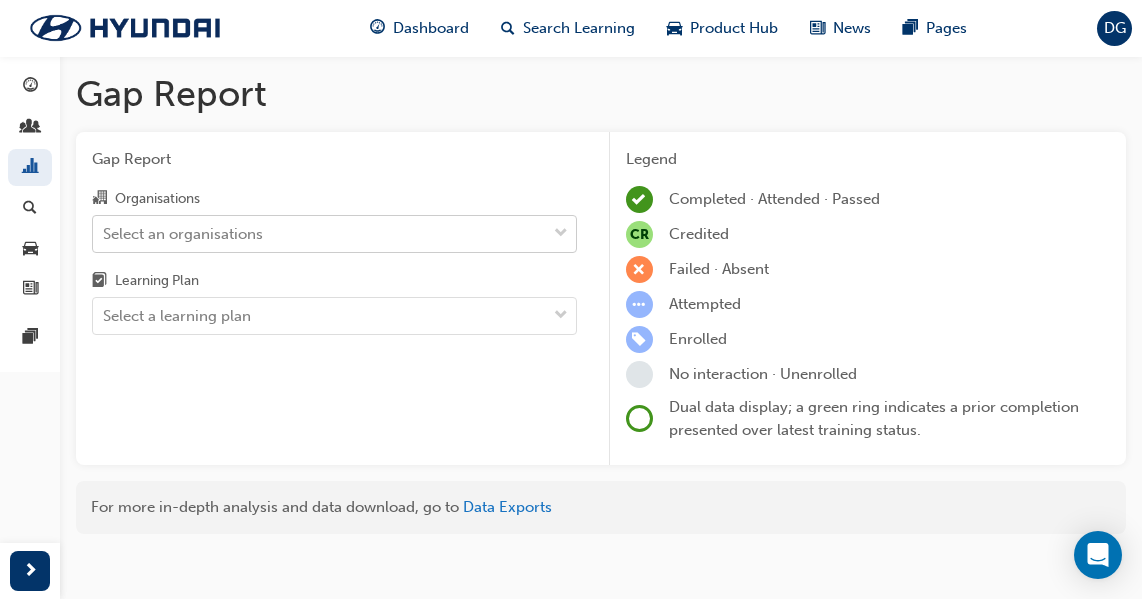 click at bounding box center (561, 234) 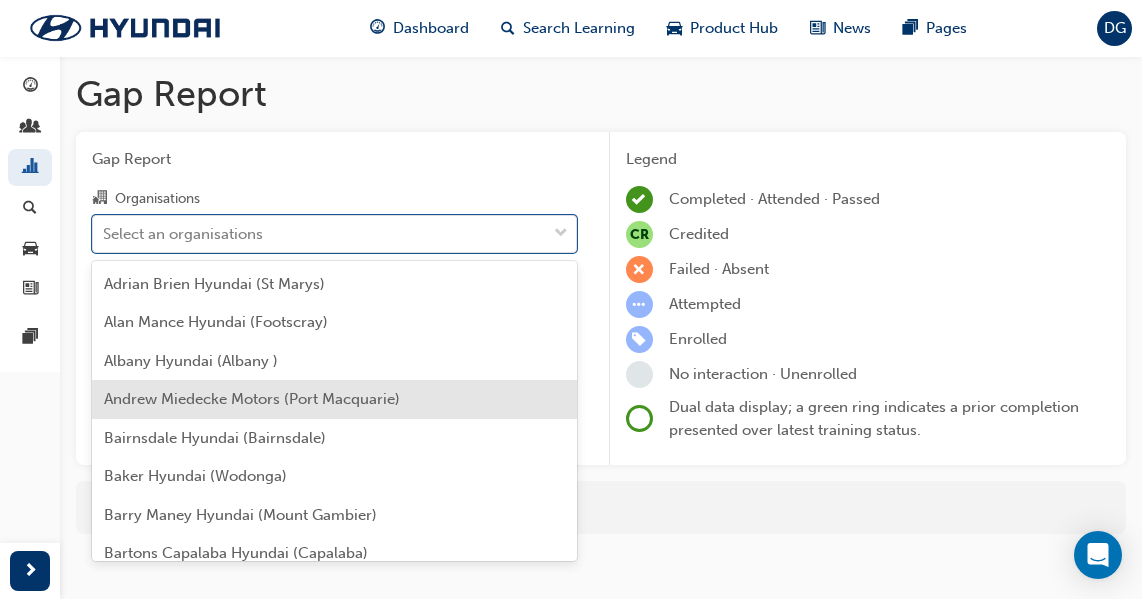 click on "Andrew Miedecke Motors (Port Macquarie)" at bounding box center [252, 399] 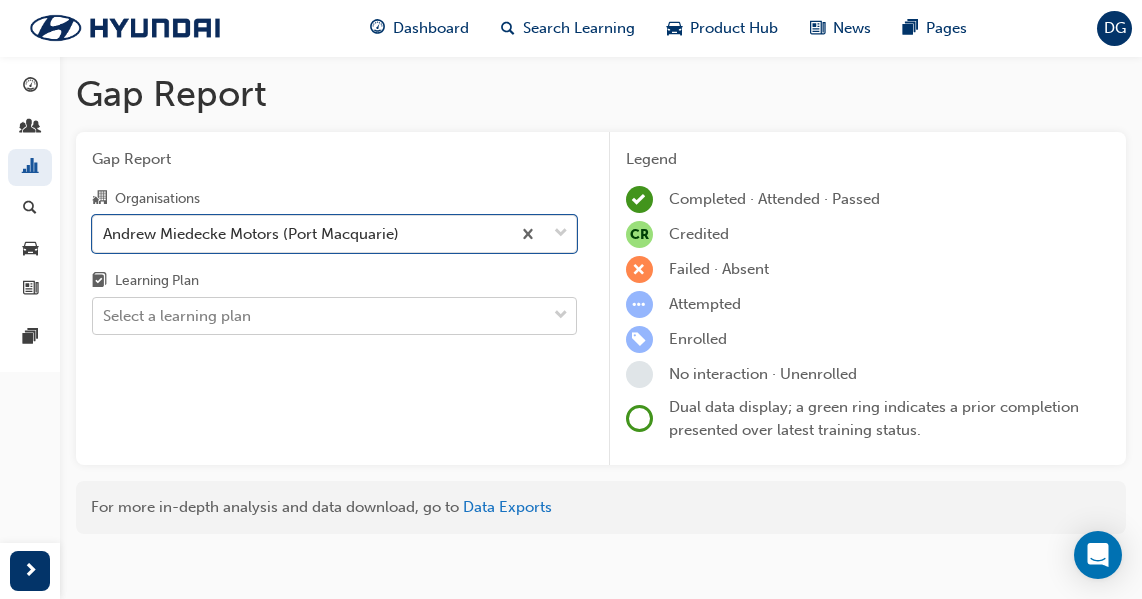 scroll, scrollTop: 16, scrollLeft: 0, axis: vertical 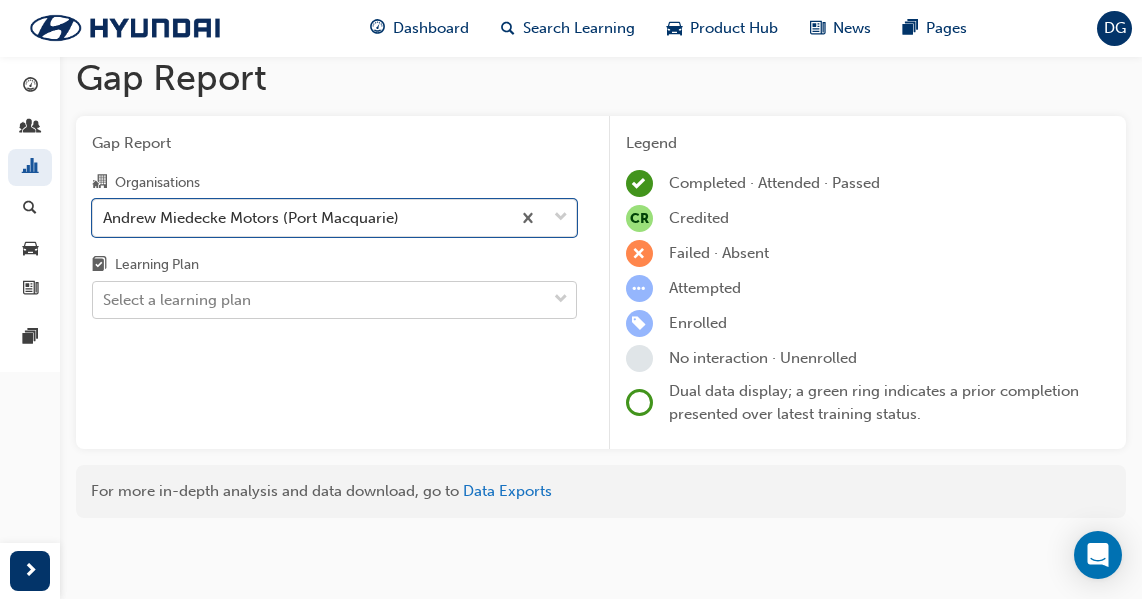 click at bounding box center (561, 300) 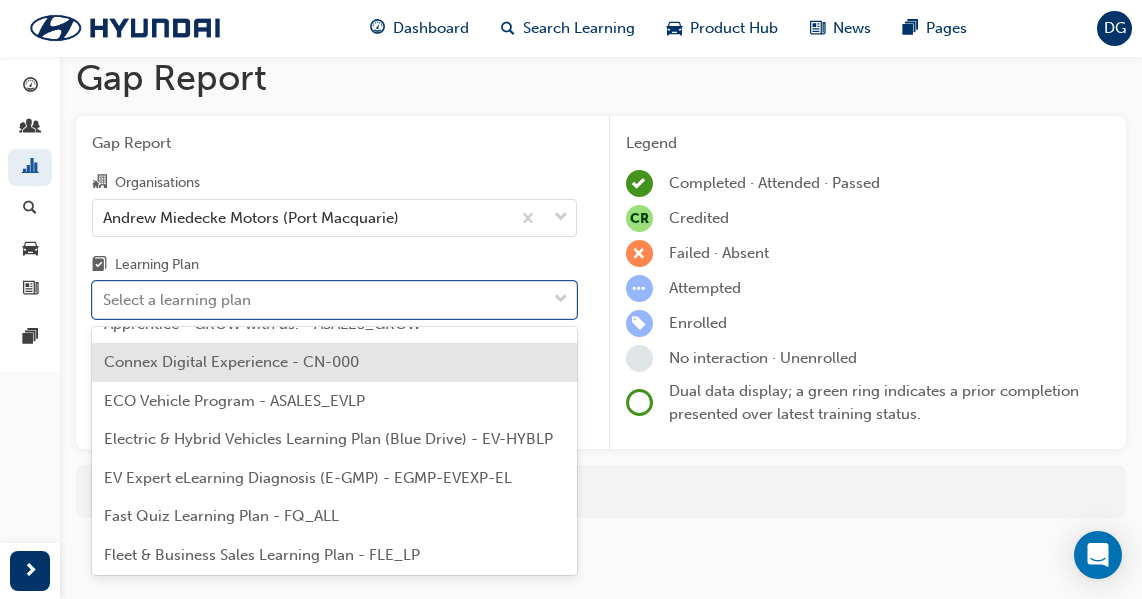 scroll, scrollTop: 166, scrollLeft: 0, axis: vertical 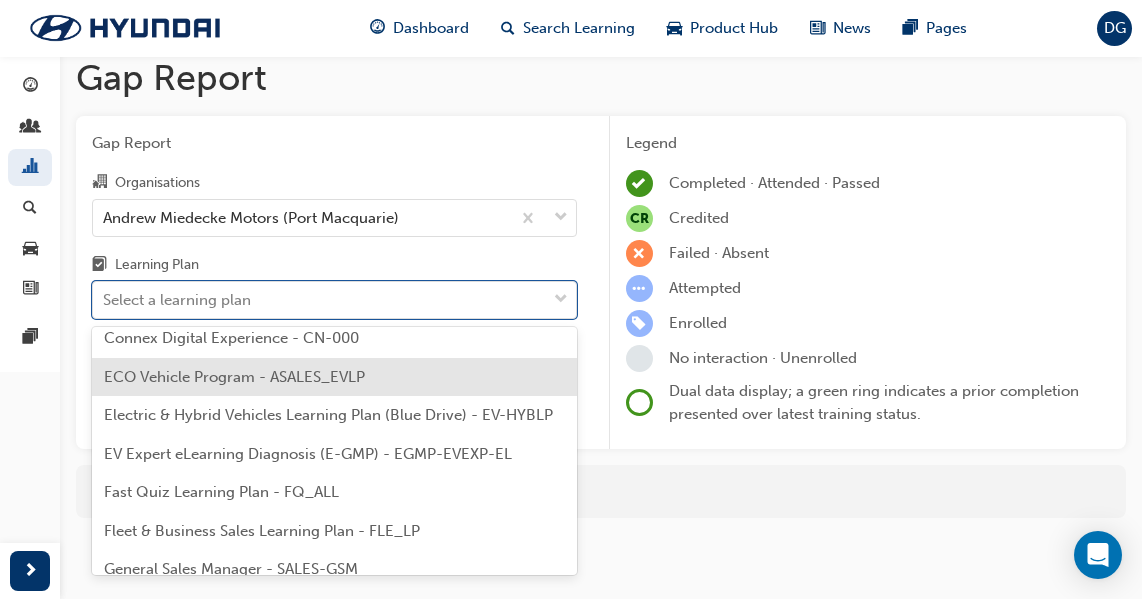 click on "ECO Vehicle Program - ASALES_EVLP" at bounding box center [234, 377] 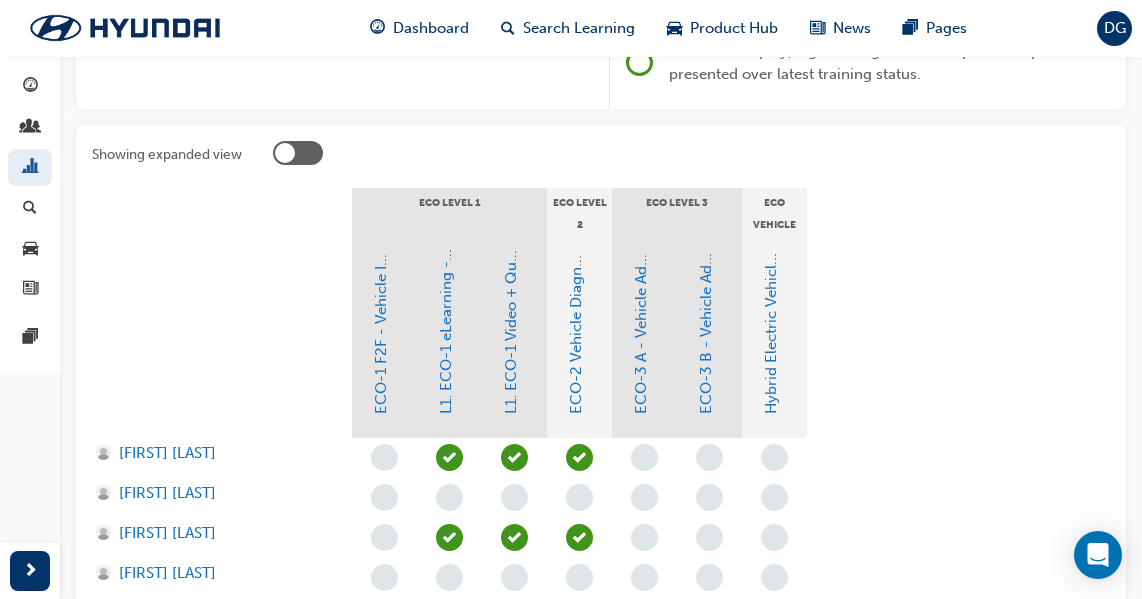 scroll, scrollTop: 333, scrollLeft: 0, axis: vertical 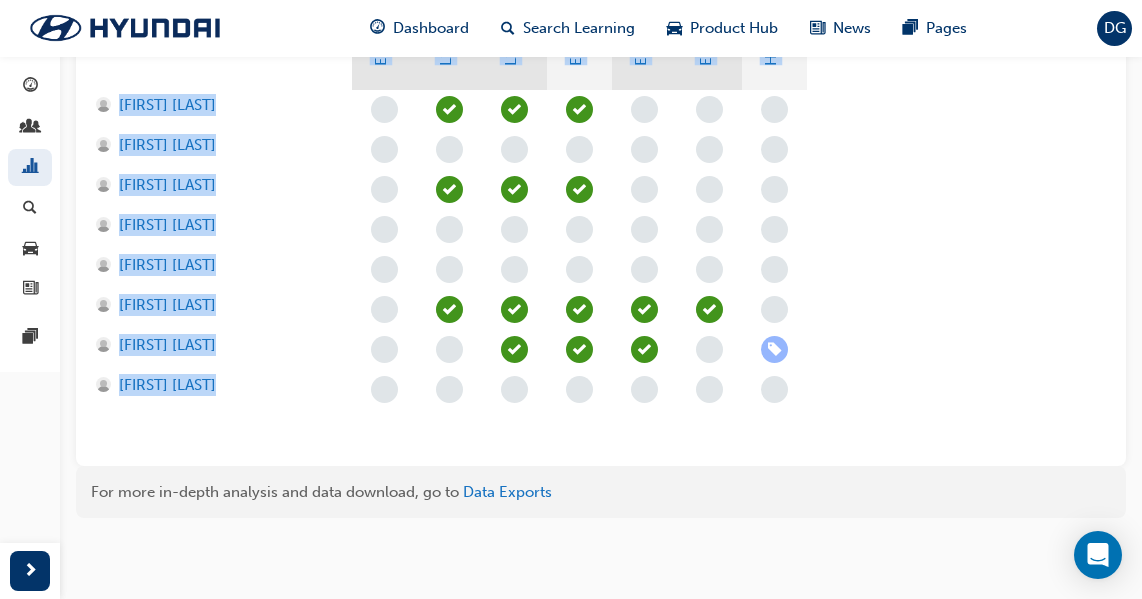 drag, startPoint x: 94, startPoint y: 162, endPoint x: 862, endPoint y: 419, distance: 809.85986 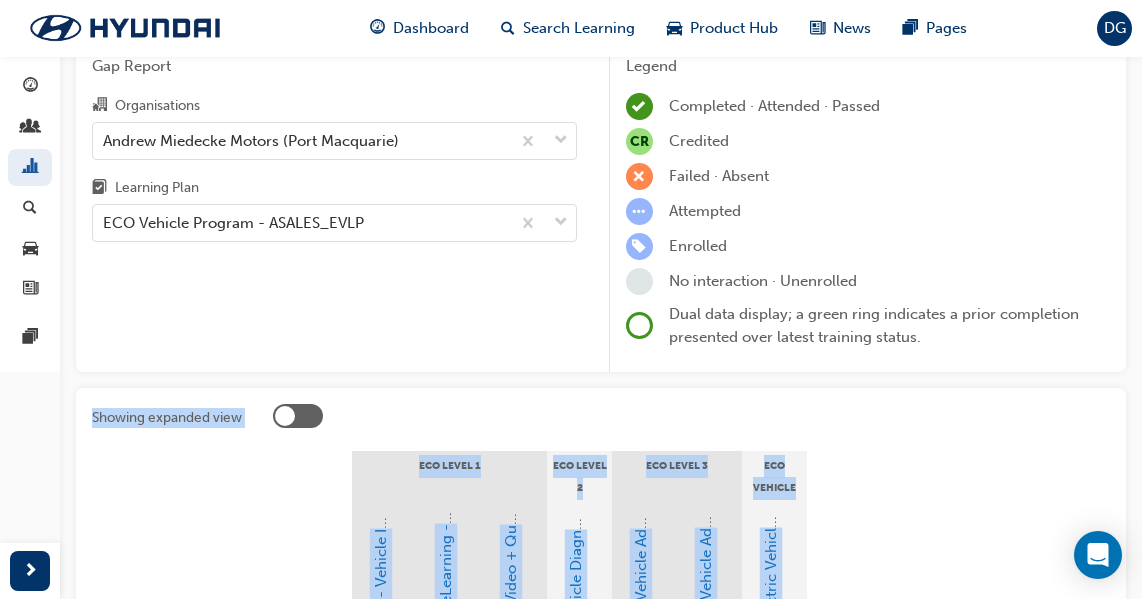 scroll, scrollTop: 0, scrollLeft: 0, axis: both 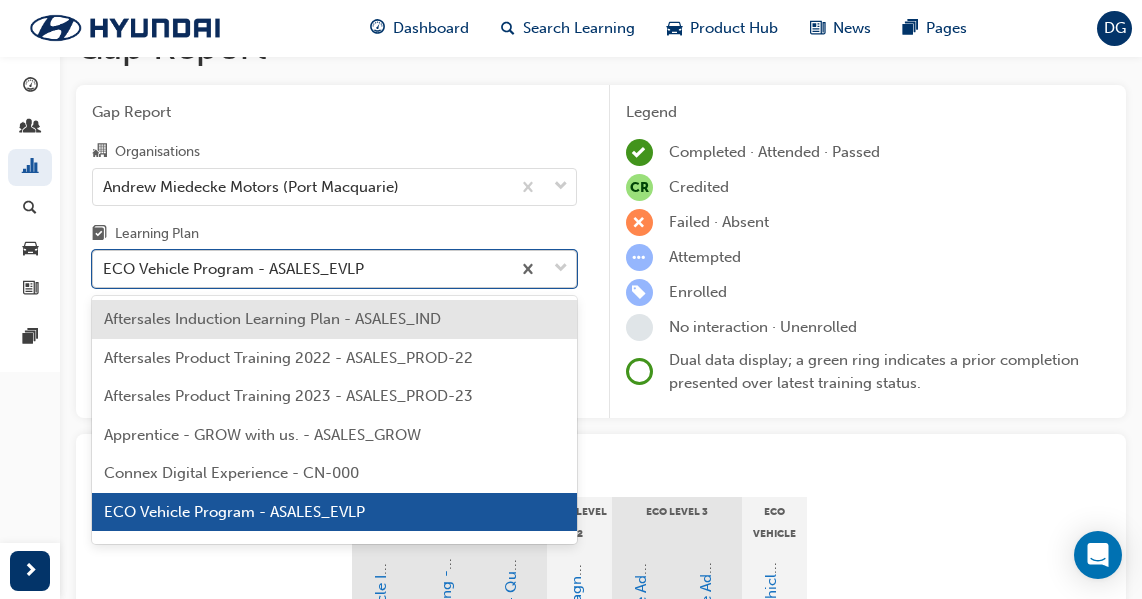click on "Showing expanded view ECO Level 1 ECO Level 2 ECO Level 3 ECO Vehicle Additional Learning ECO-2 Vehicle Diagnosis and Repair" at bounding box center [571, 252] 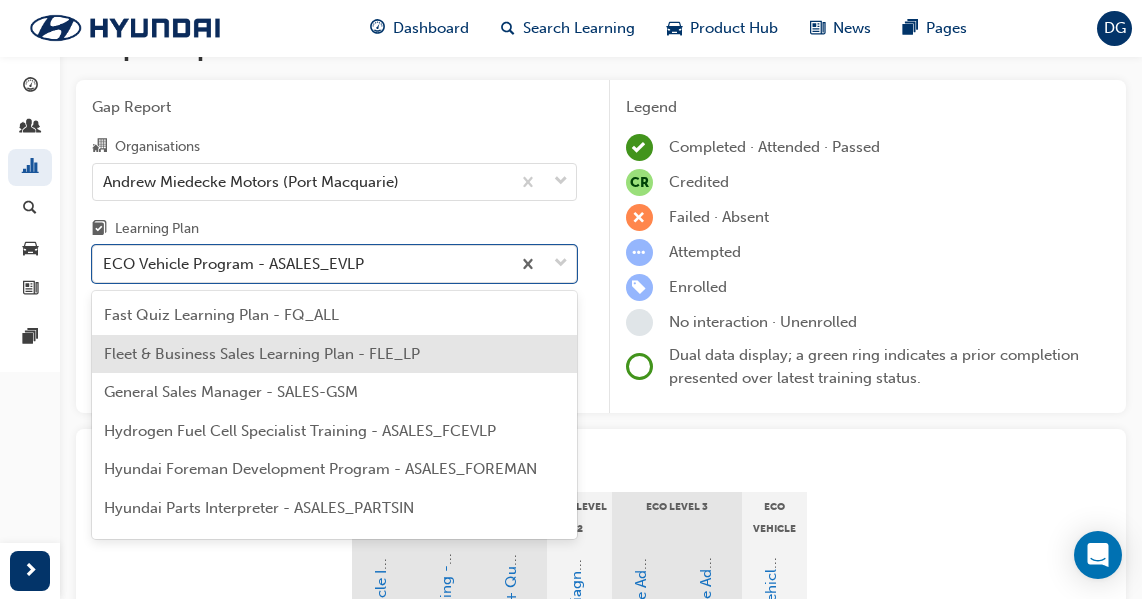 scroll, scrollTop: 333, scrollLeft: 0, axis: vertical 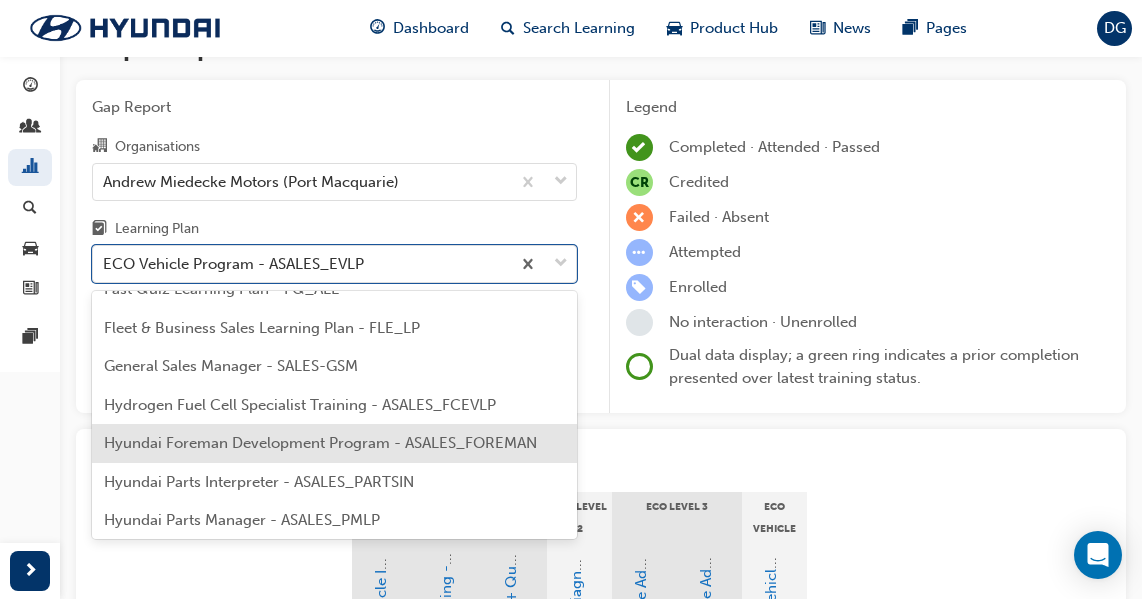 click on "Hyundai Foreman Development Program - ASALES_FOREMAN" at bounding box center [320, 443] 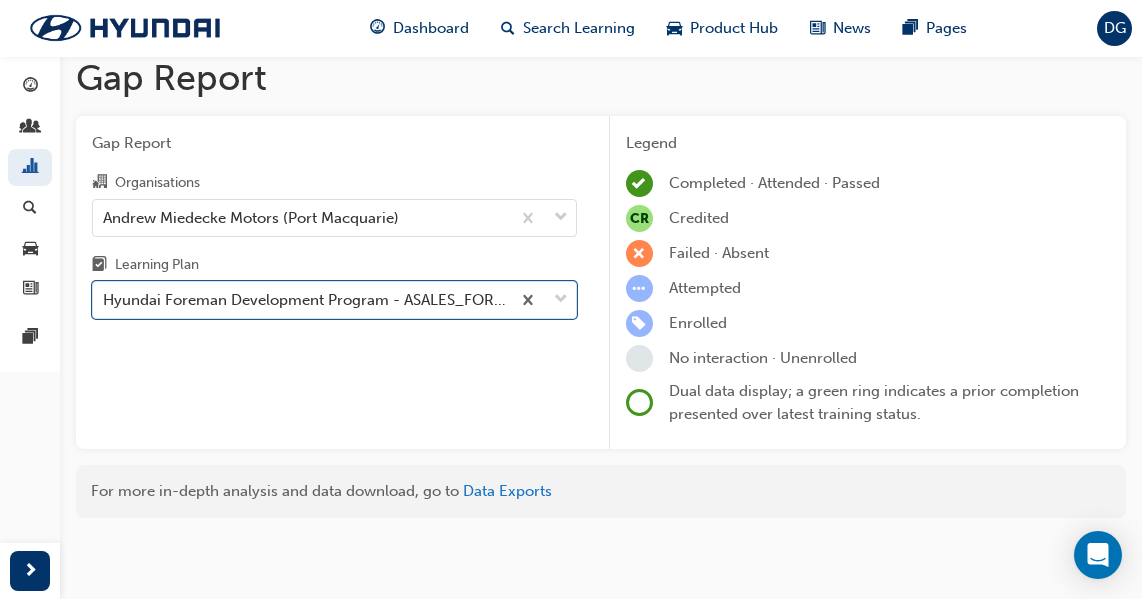scroll, scrollTop: 52, scrollLeft: 0, axis: vertical 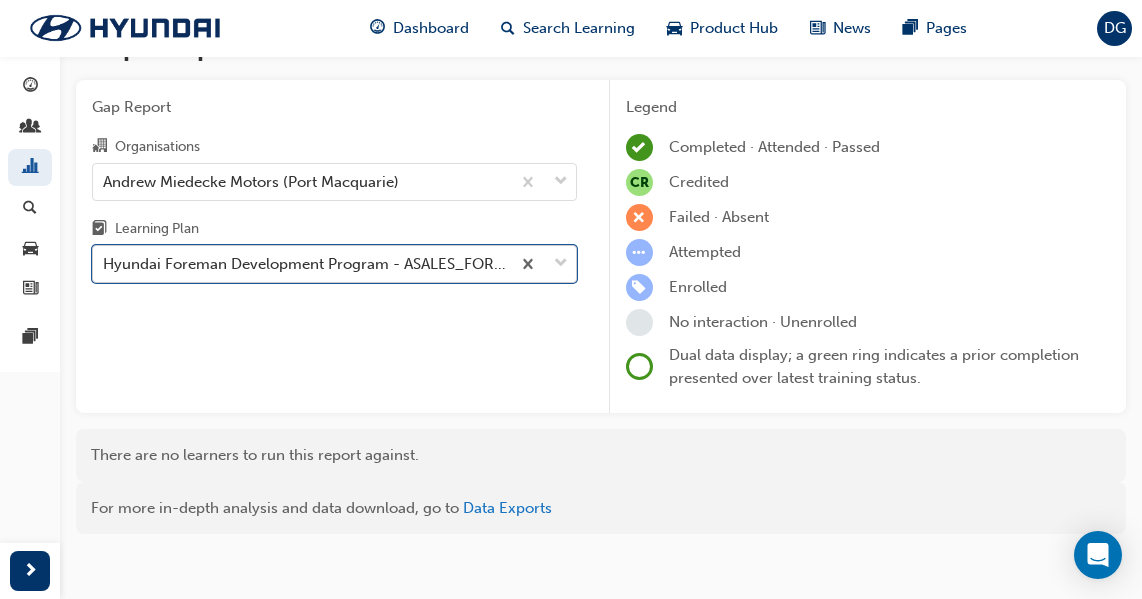 click at bounding box center [561, 264] 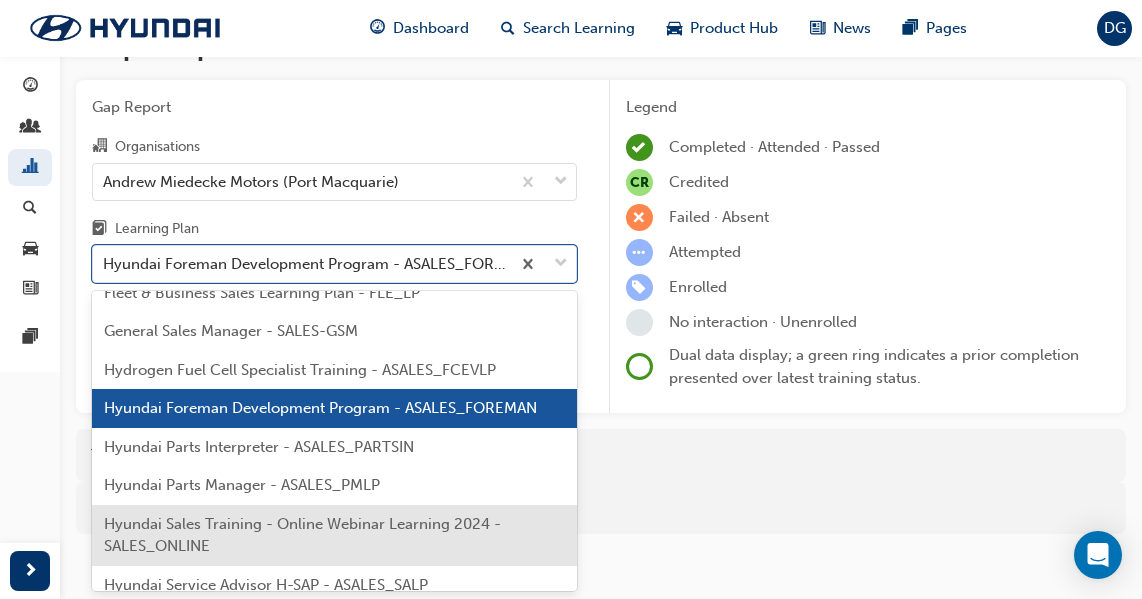 scroll, scrollTop: 384, scrollLeft: 0, axis: vertical 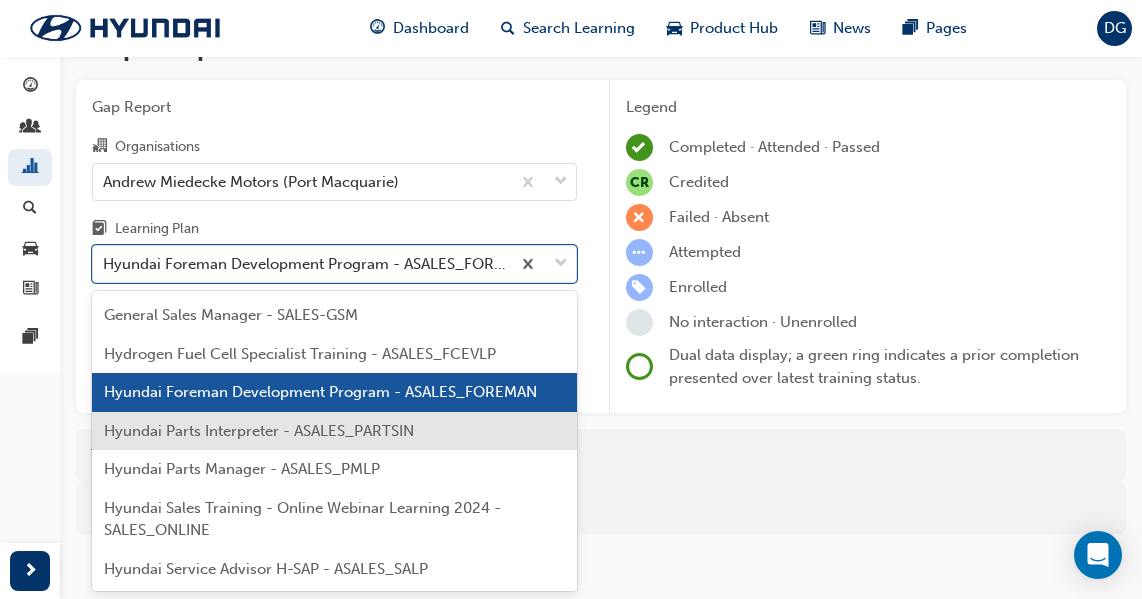 click on "Hyundai Parts Interpreter  - ASALES_PARTSIN" at bounding box center [259, 431] 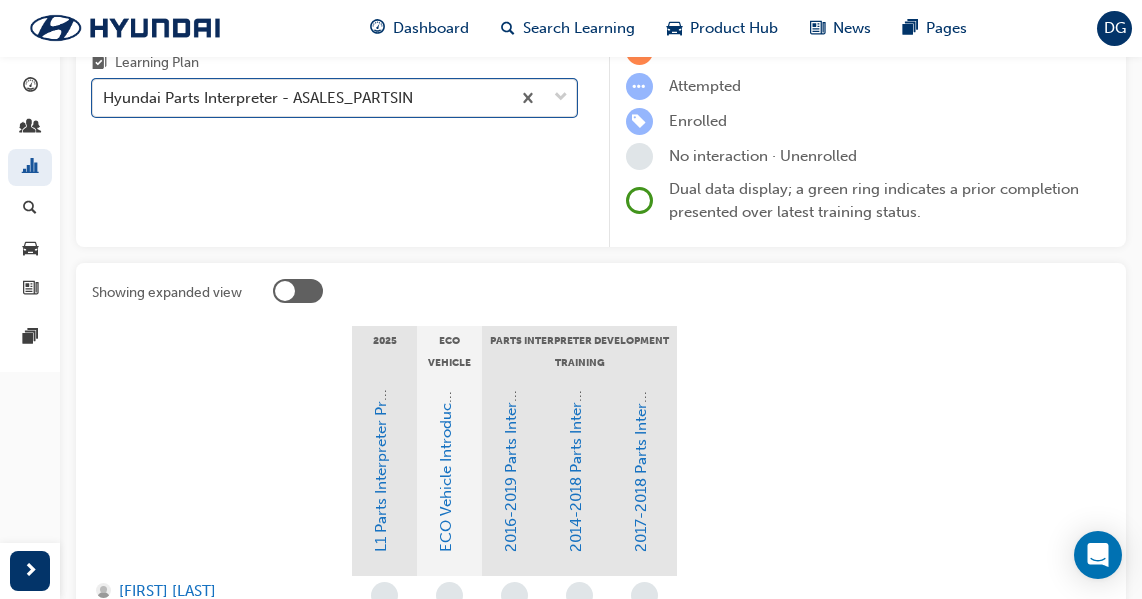 scroll, scrollTop: 52, scrollLeft: 0, axis: vertical 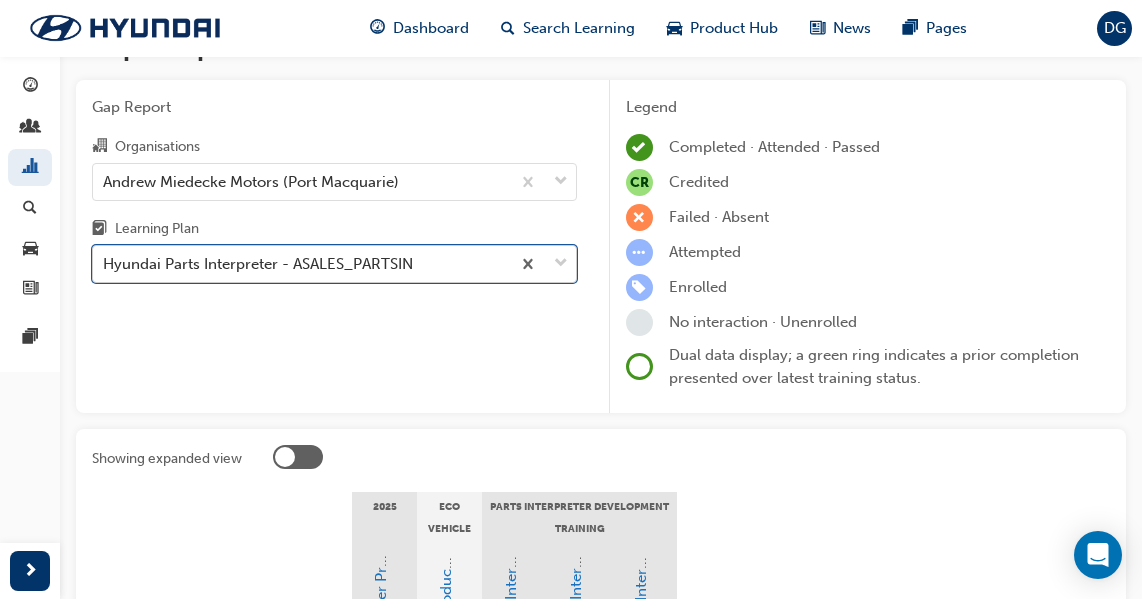 click at bounding box center [561, 264] 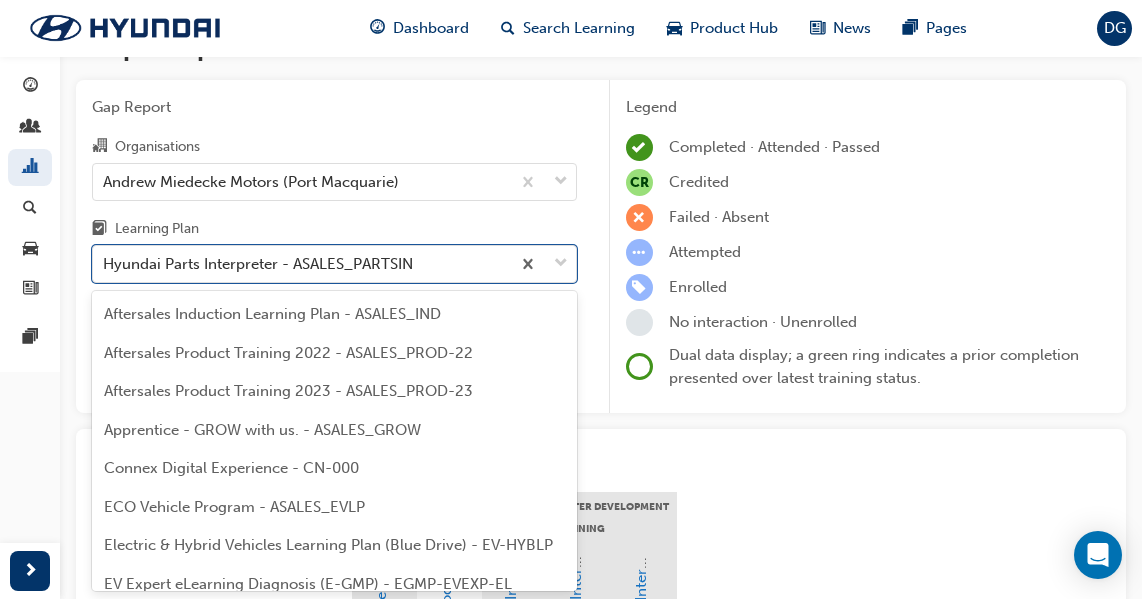scroll, scrollTop: 257, scrollLeft: 0, axis: vertical 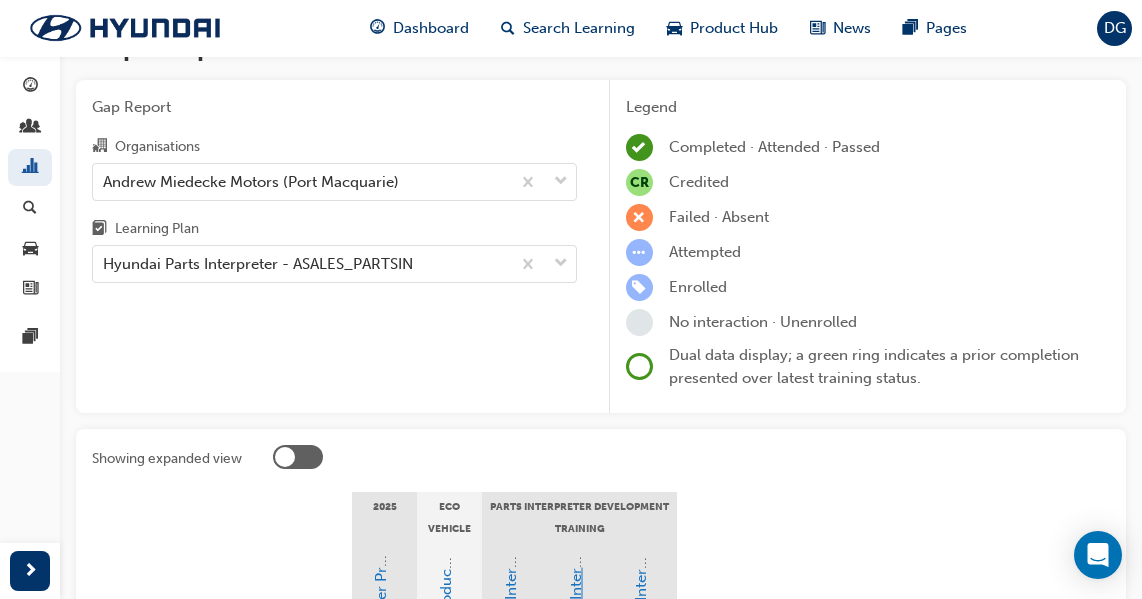 click on "2014-2018 Parts Interpreter Level 2 Training" at bounding box center (576, 565) 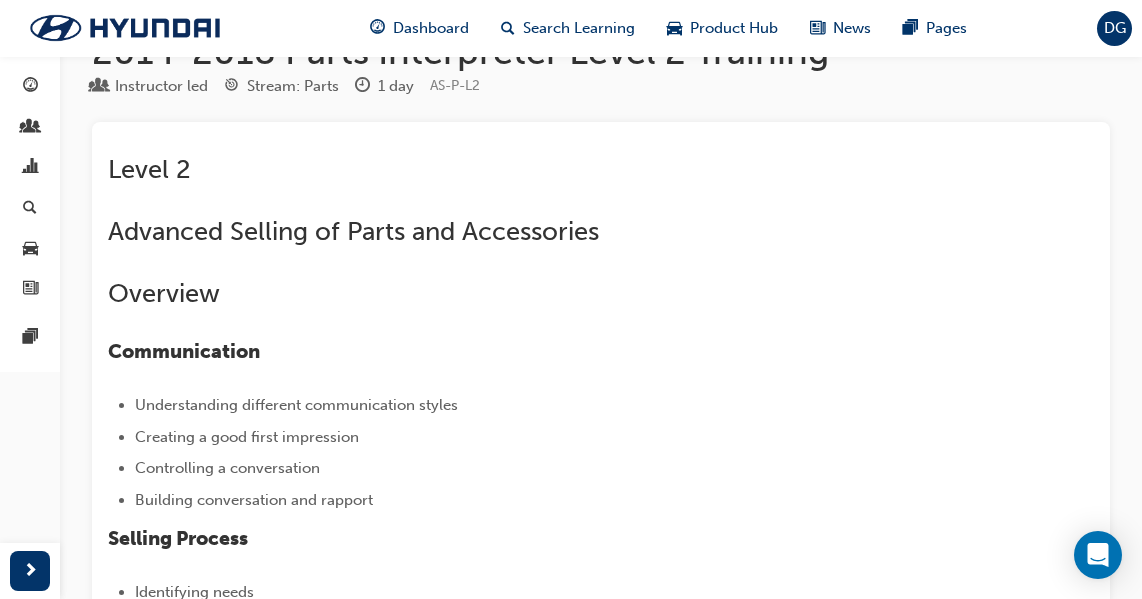 scroll, scrollTop: 0, scrollLeft: 0, axis: both 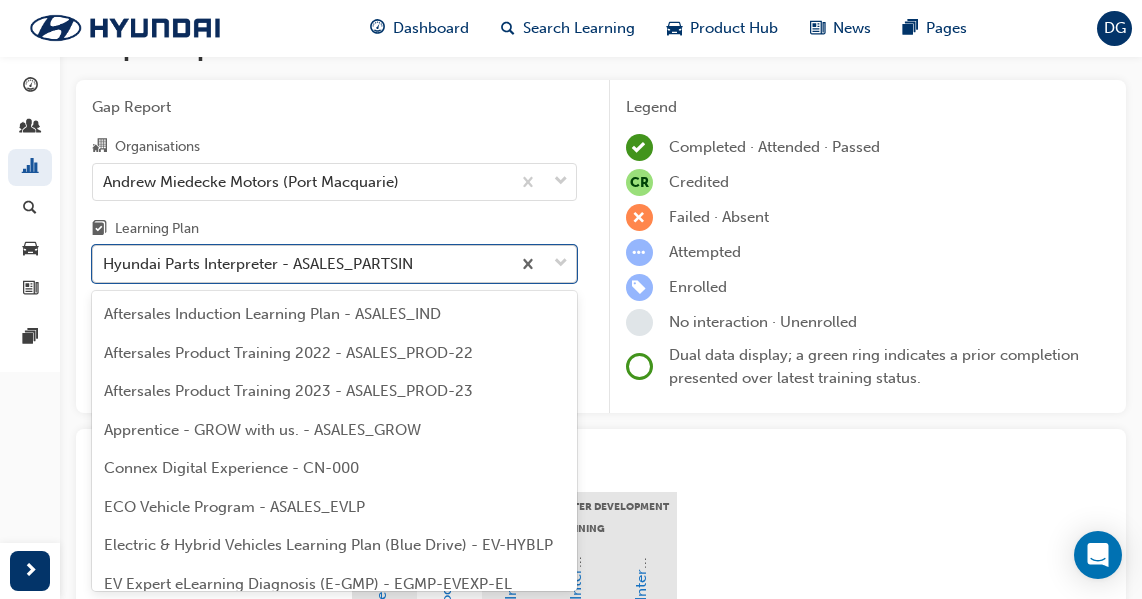 click at bounding box center (561, 264) 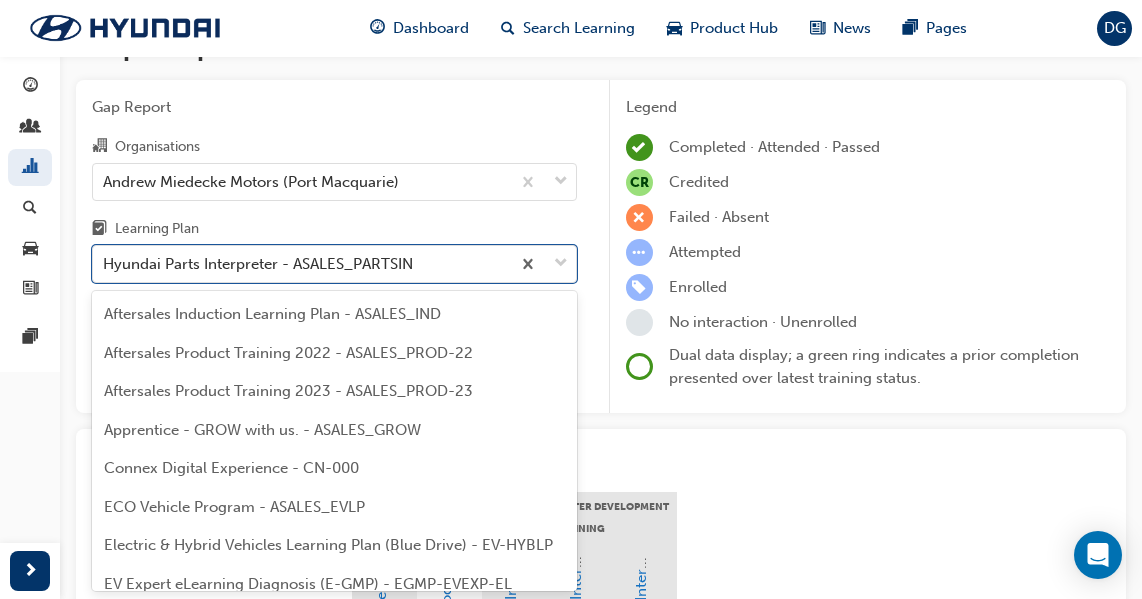 scroll, scrollTop: 257, scrollLeft: 0, axis: vertical 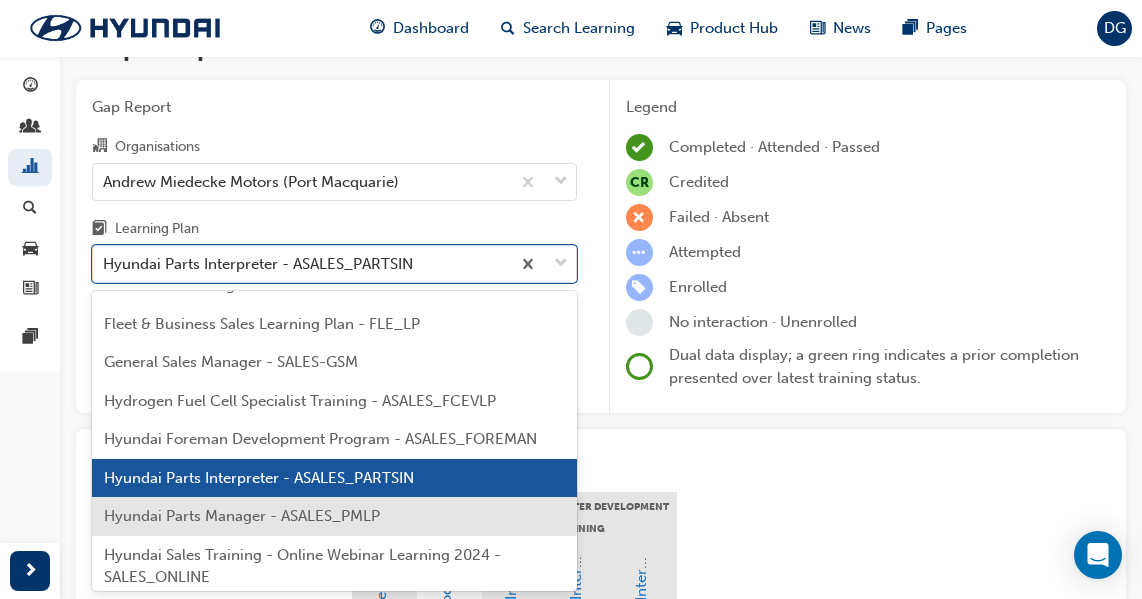 click on "Hyundai Parts Manager - ASALES_PMLP" at bounding box center (242, 516) 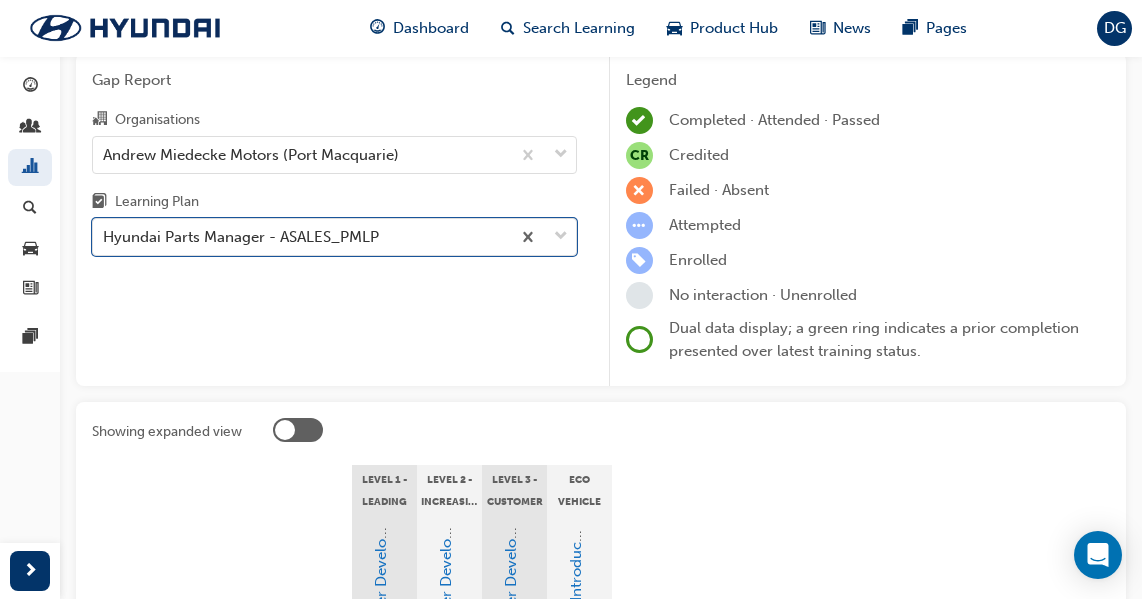 scroll, scrollTop: 52, scrollLeft: 0, axis: vertical 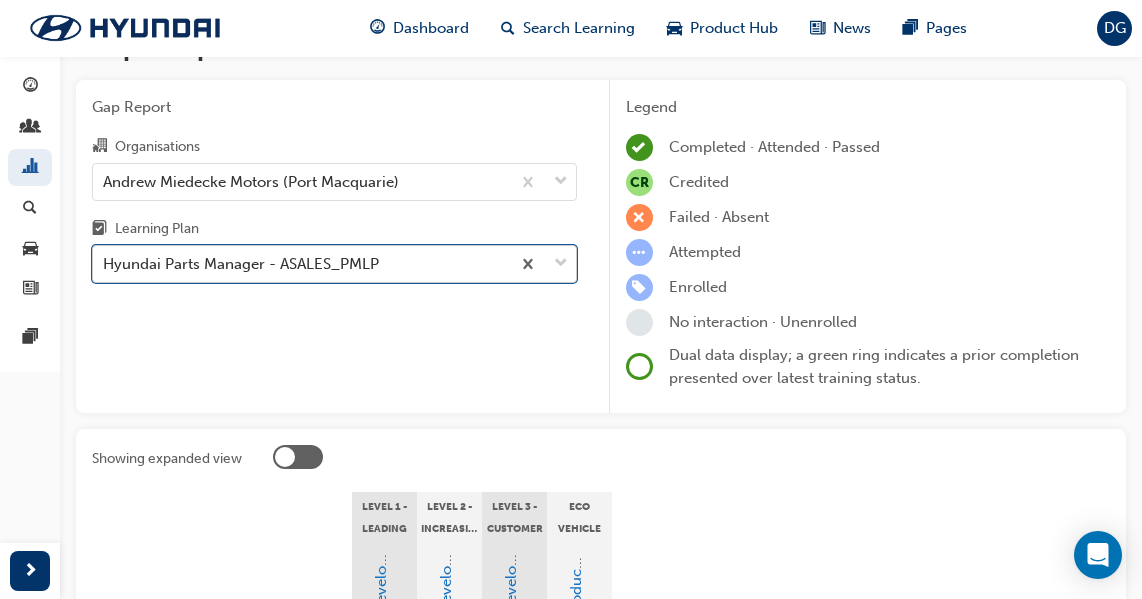 click at bounding box center [561, 264] 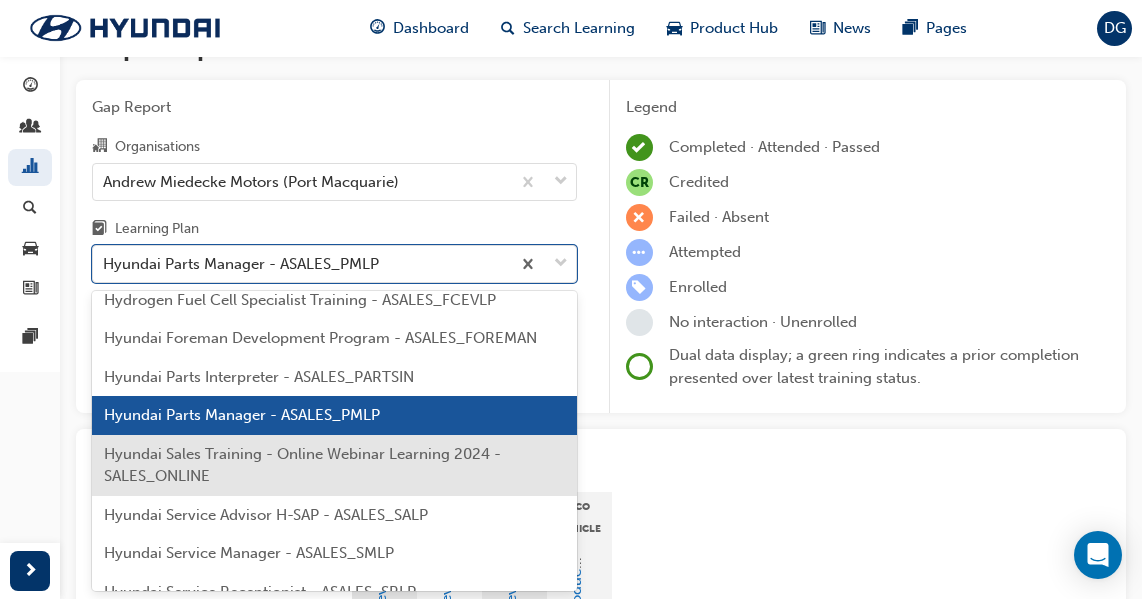 scroll, scrollTop: 462, scrollLeft: 0, axis: vertical 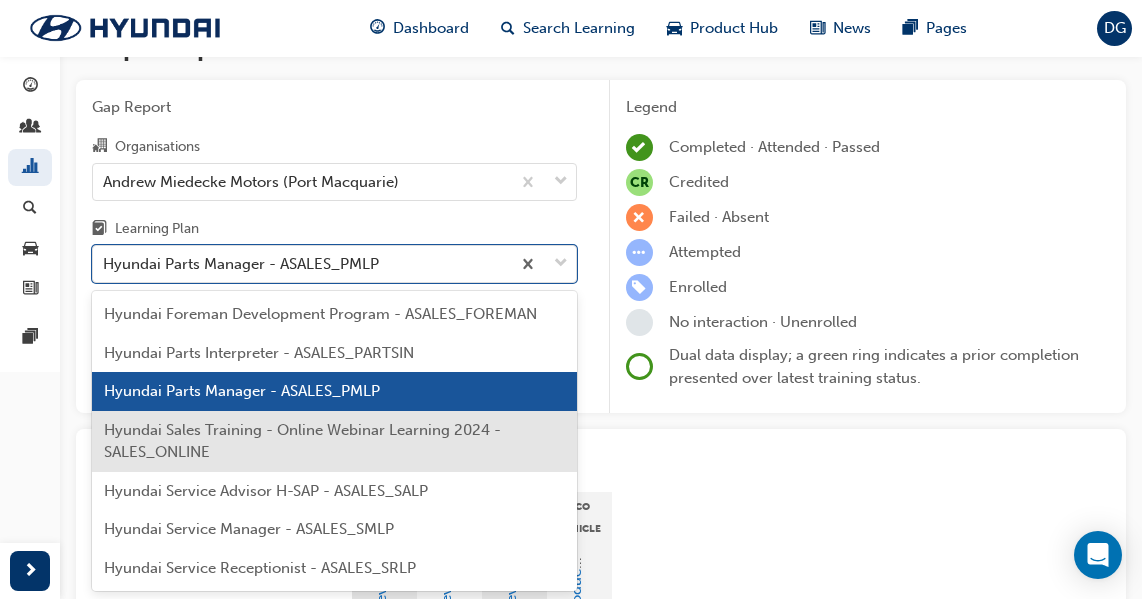 click on "Hyundai Sales Training - Online Webinar Learning 2024 - SALES_ONLINE" at bounding box center [302, 441] 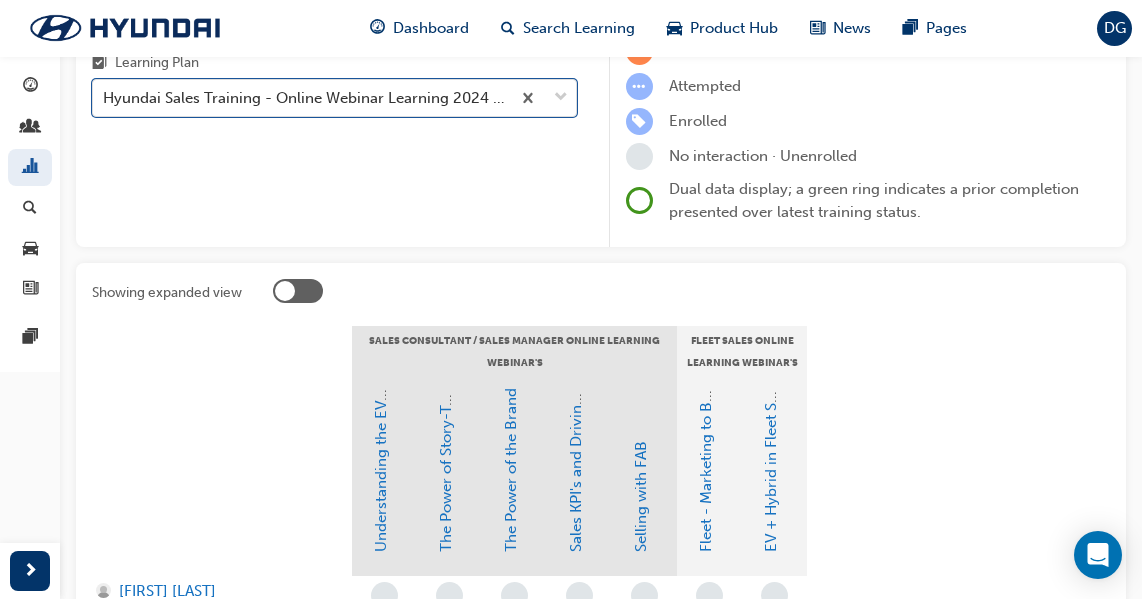 scroll, scrollTop: 52, scrollLeft: 0, axis: vertical 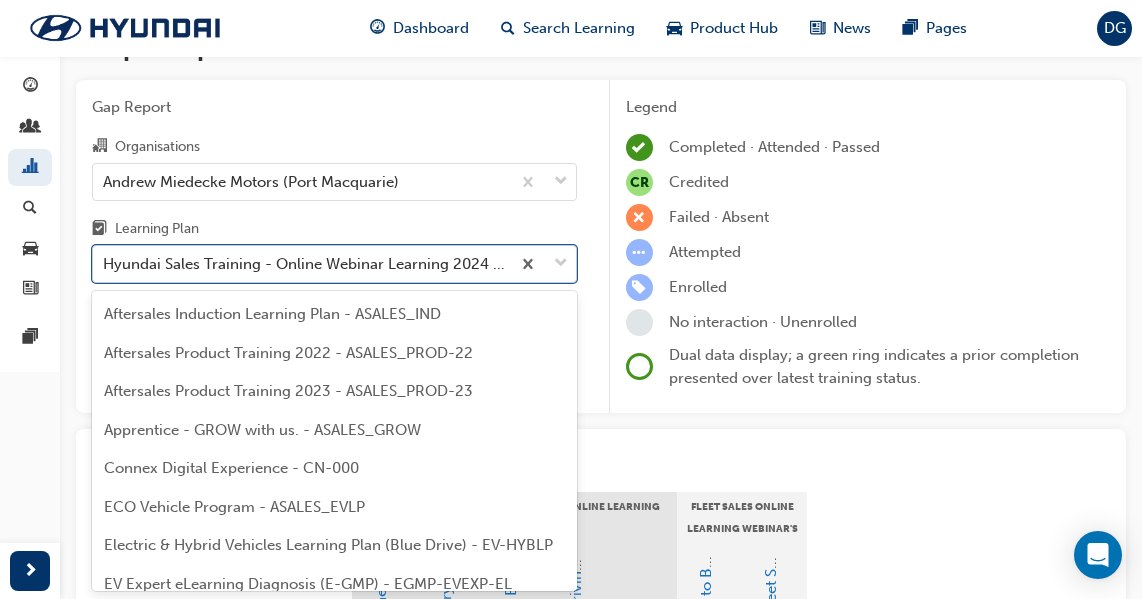 click at bounding box center (561, 264) 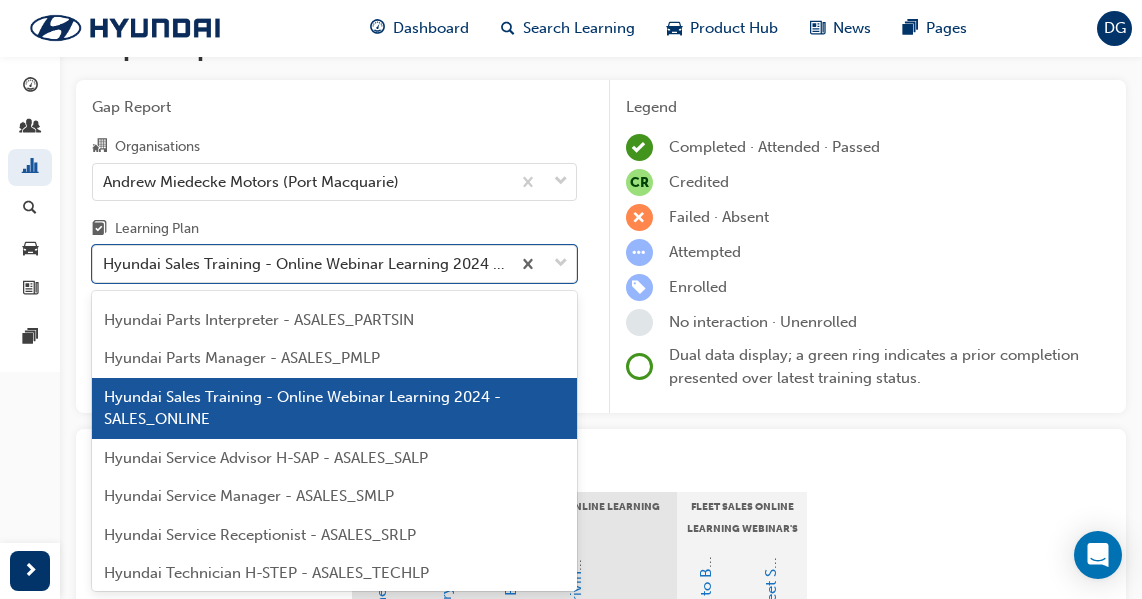 scroll, scrollTop: 530, scrollLeft: 0, axis: vertical 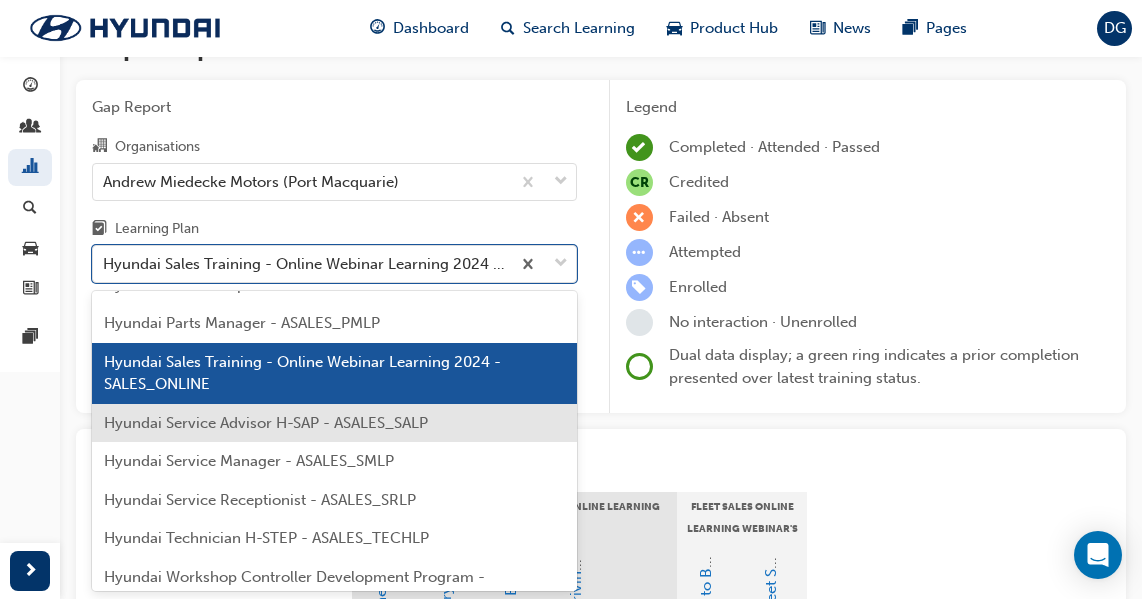 click on "Hyundai Service Advisor H-SAP - ASALES_SALP" at bounding box center [266, 423] 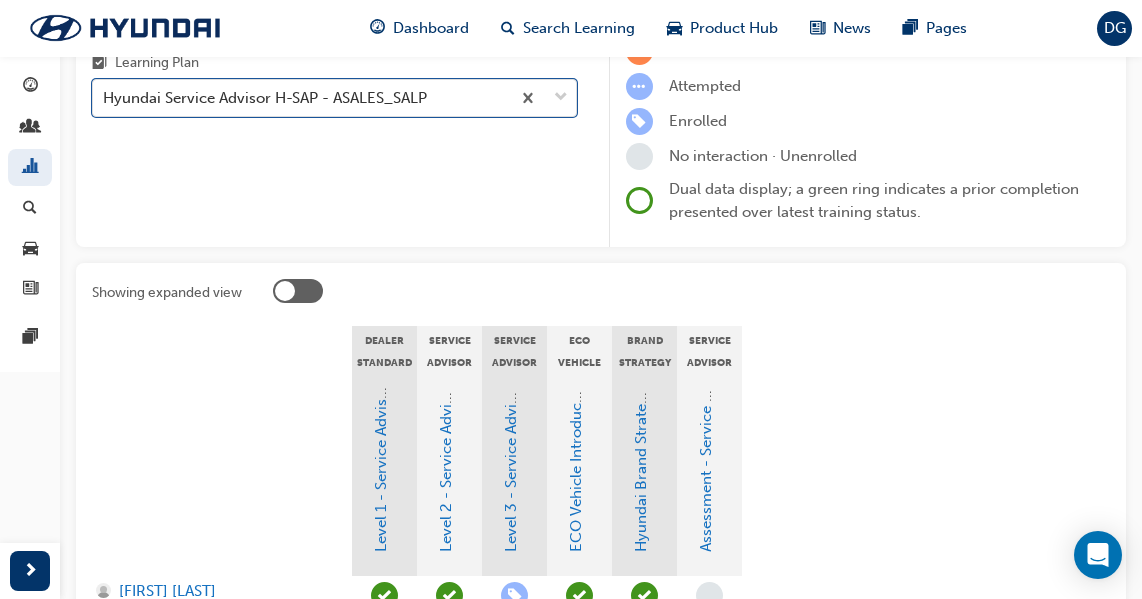 scroll, scrollTop: 385, scrollLeft: 0, axis: vertical 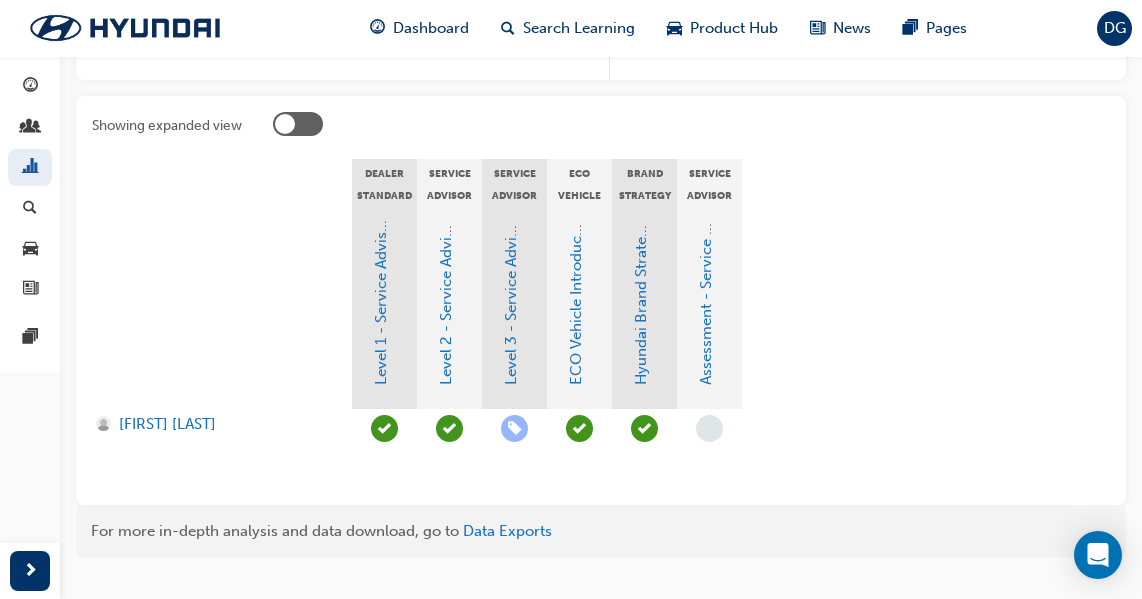 click at bounding box center [285, 124] 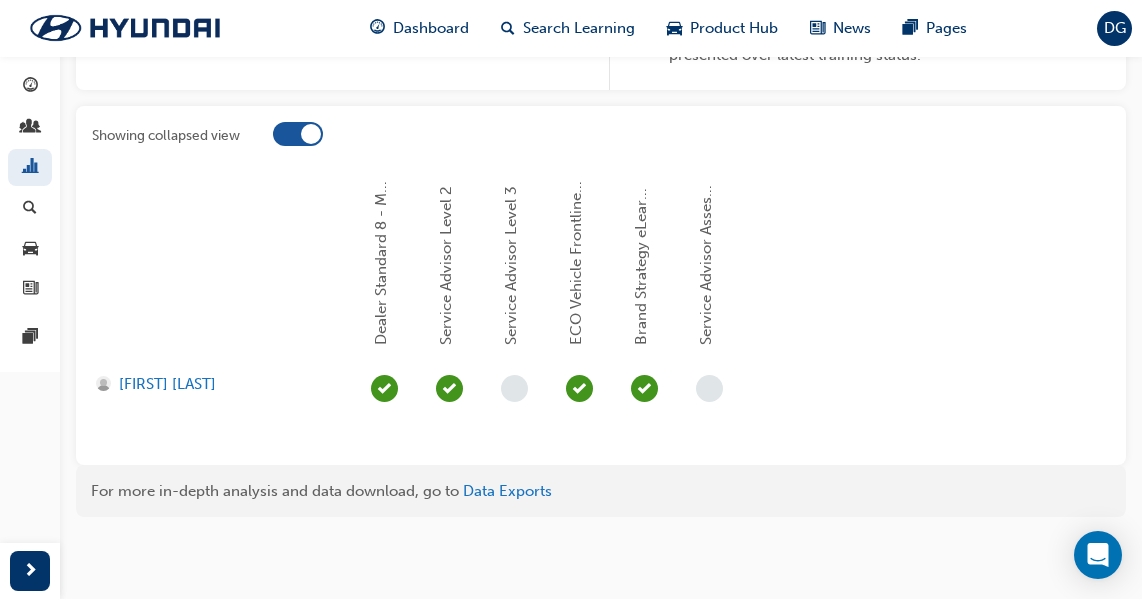 scroll, scrollTop: 374, scrollLeft: 0, axis: vertical 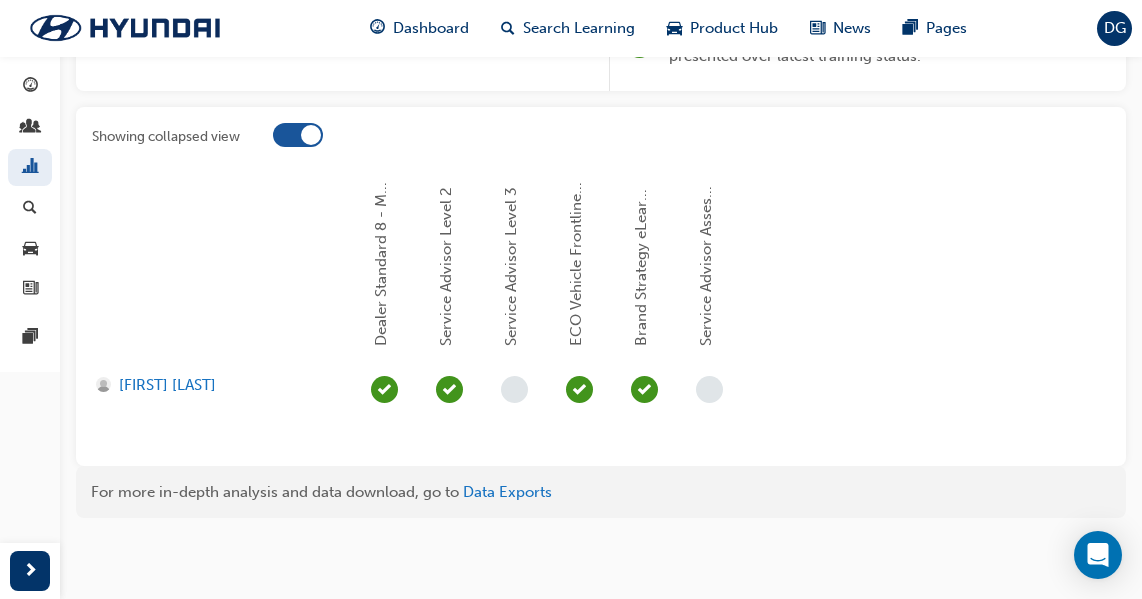 click at bounding box center [311, 135] 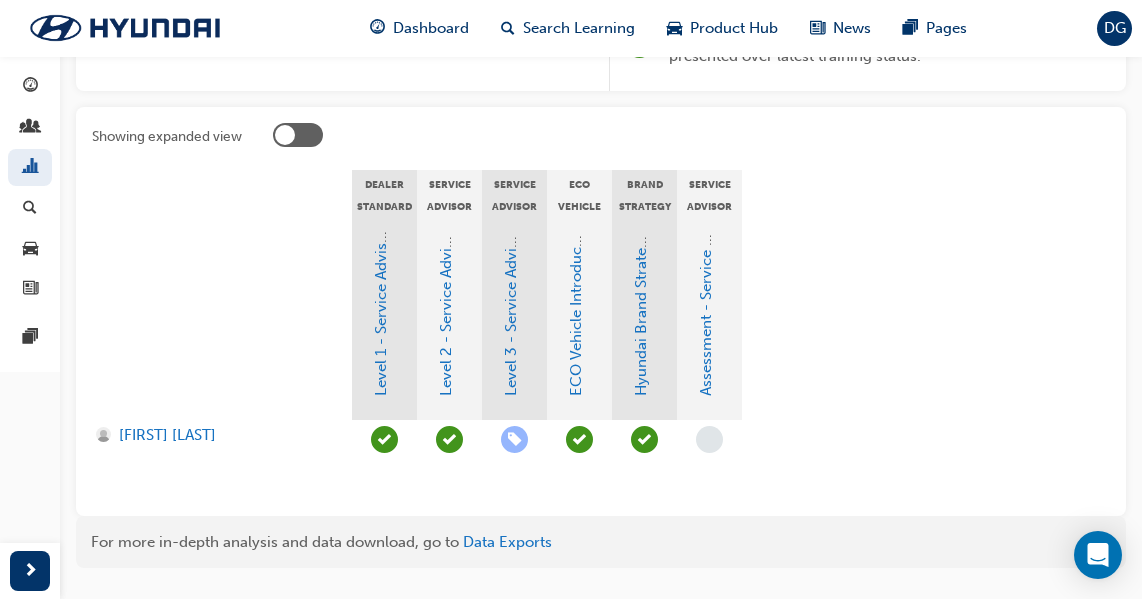 scroll, scrollTop: 385, scrollLeft: 0, axis: vertical 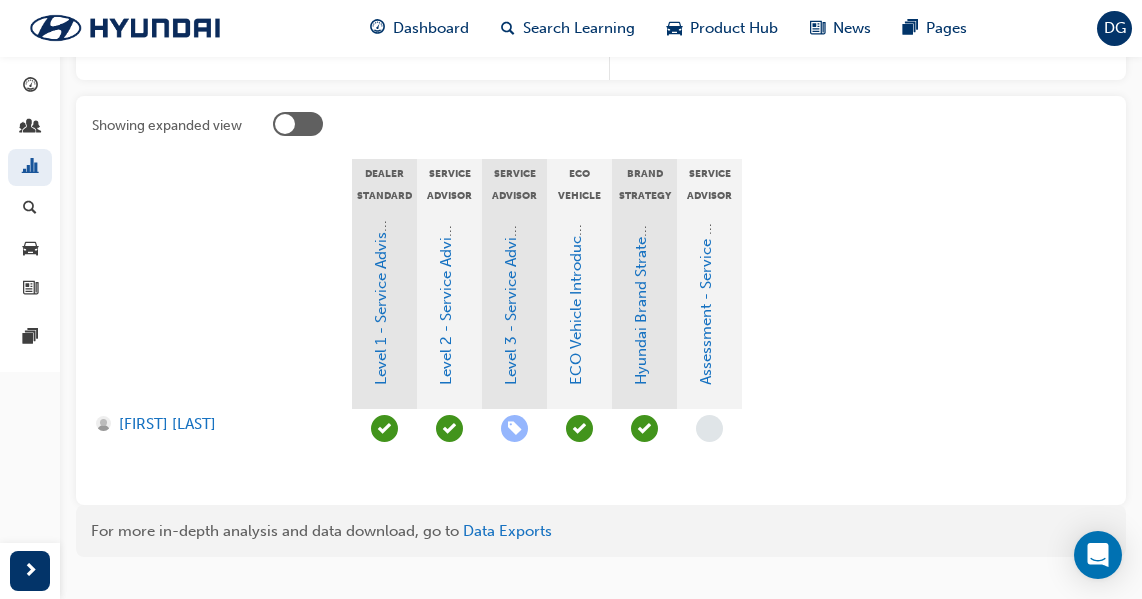 click at bounding box center [285, 124] 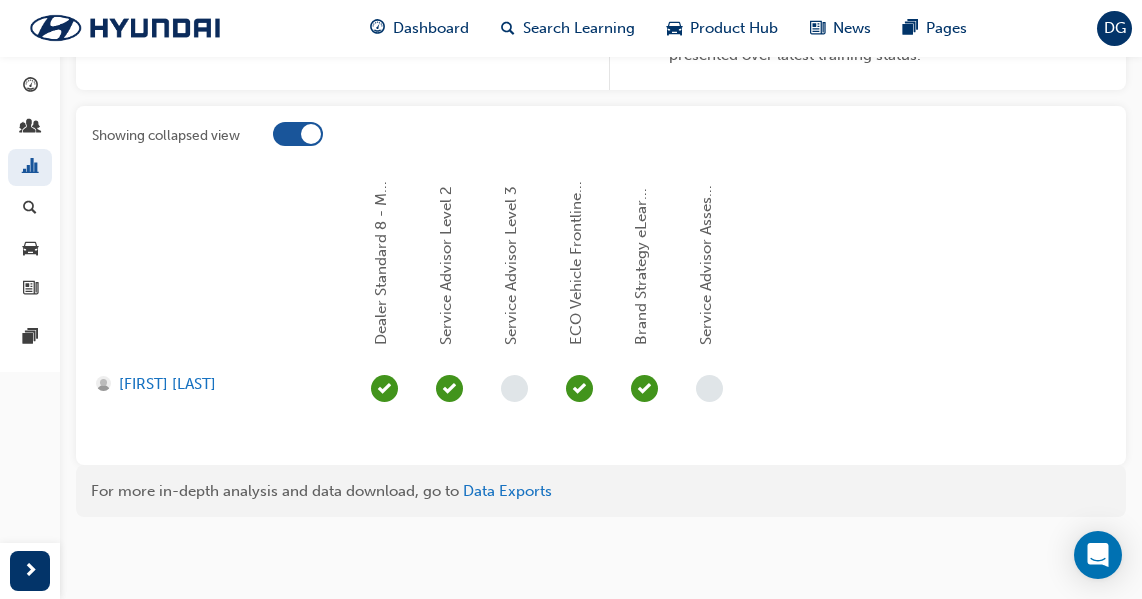 scroll, scrollTop: 374, scrollLeft: 0, axis: vertical 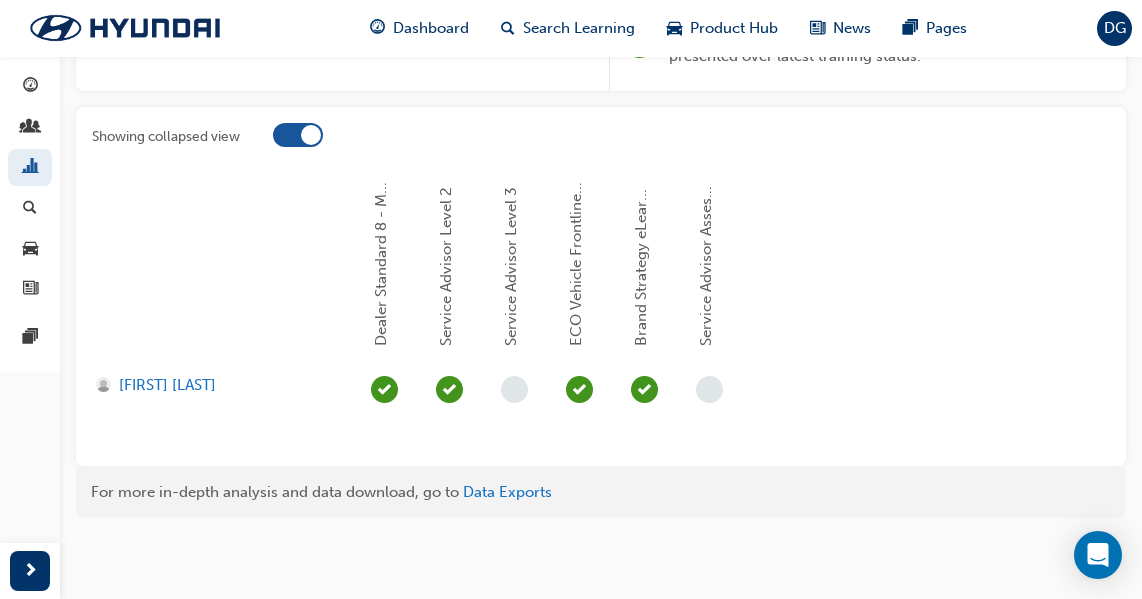 click at bounding box center [311, 135] 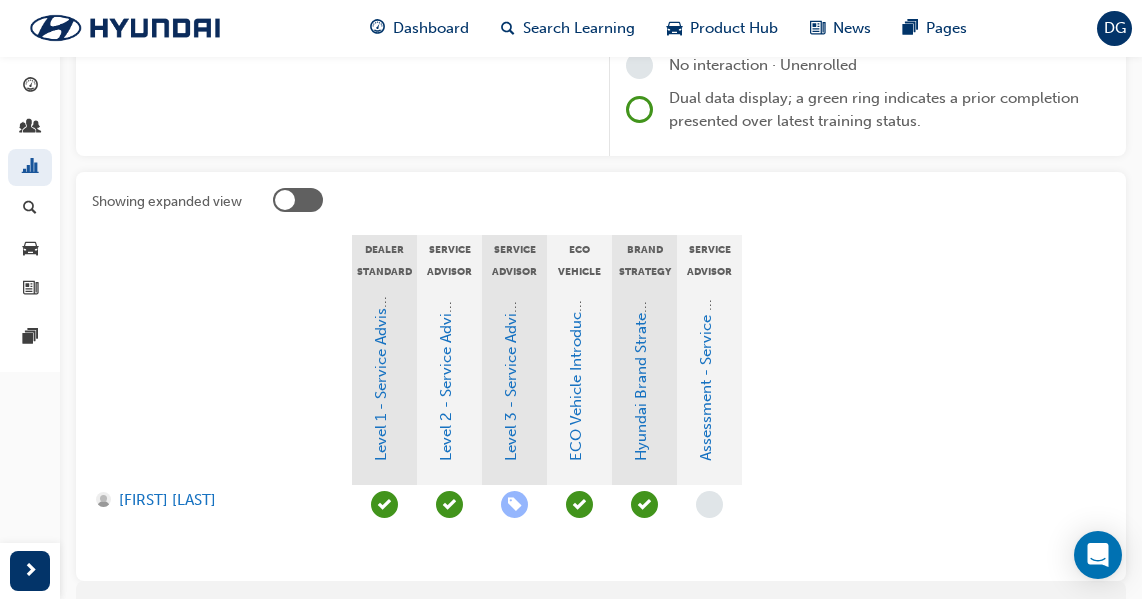 scroll, scrollTop: 0, scrollLeft: 0, axis: both 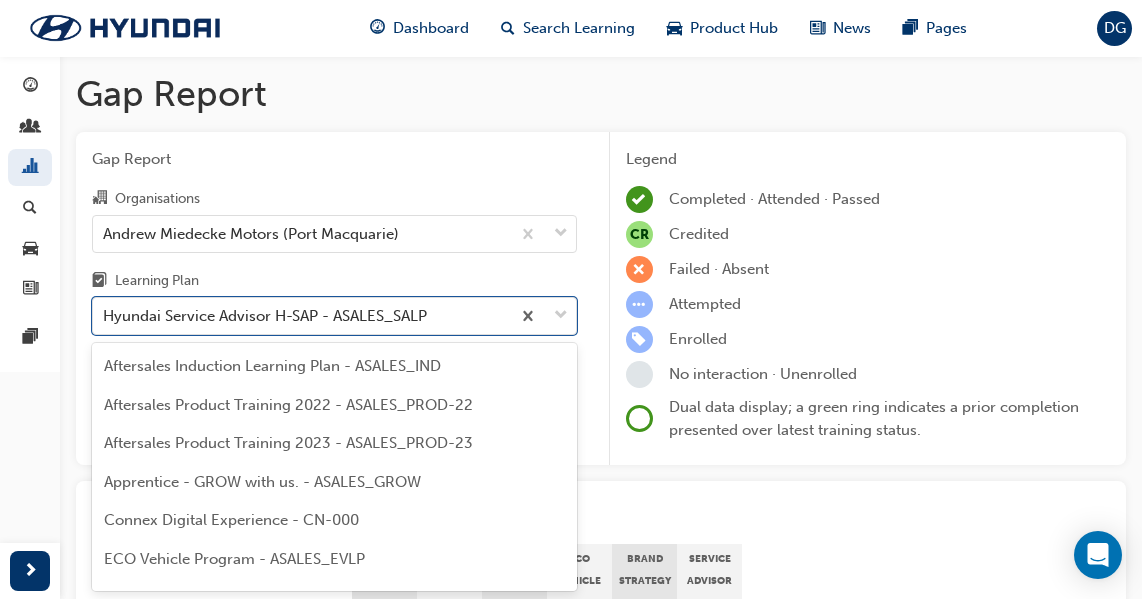 click on "Showing expanded view Dealer Standard 8 - Mandatory Training - HSAP Service Advisor Level 2 [FIRST] [LAST]" at bounding box center [571, 299] 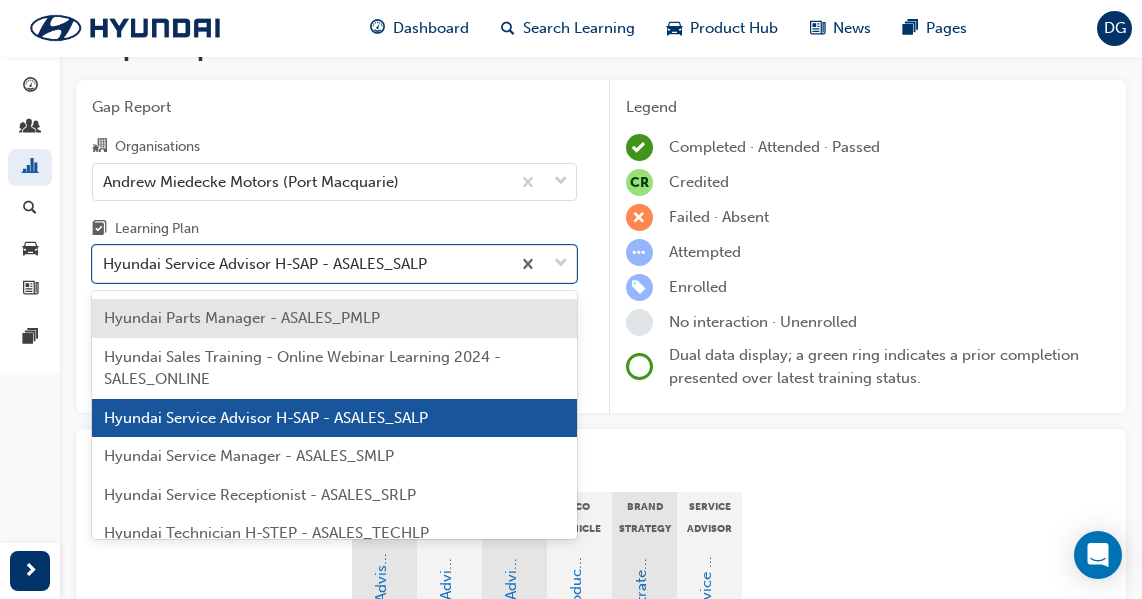 scroll, scrollTop: 562, scrollLeft: 0, axis: vertical 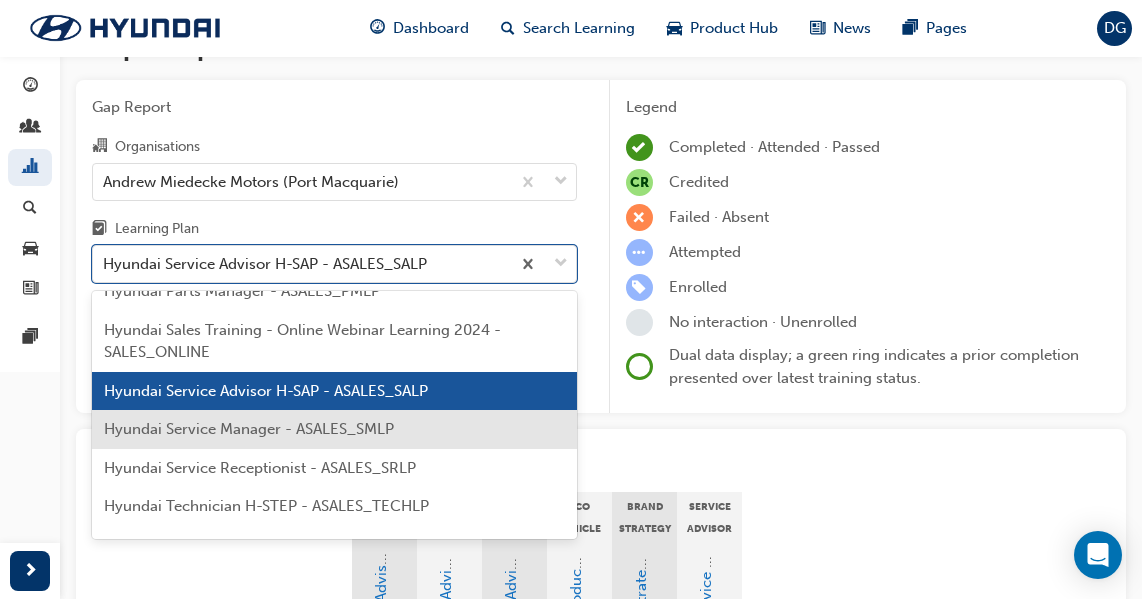 click on "Hyundai Service Manager - ASALES_SMLP" at bounding box center [249, 429] 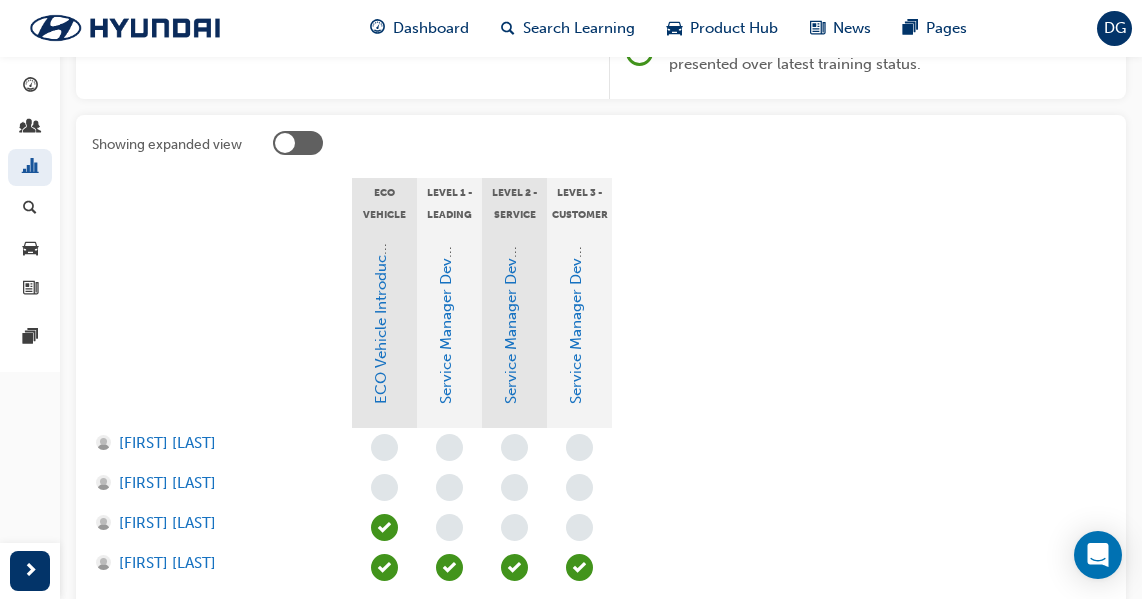 scroll, scrollTop: 385, scrollLeft: 0, axis: vertical 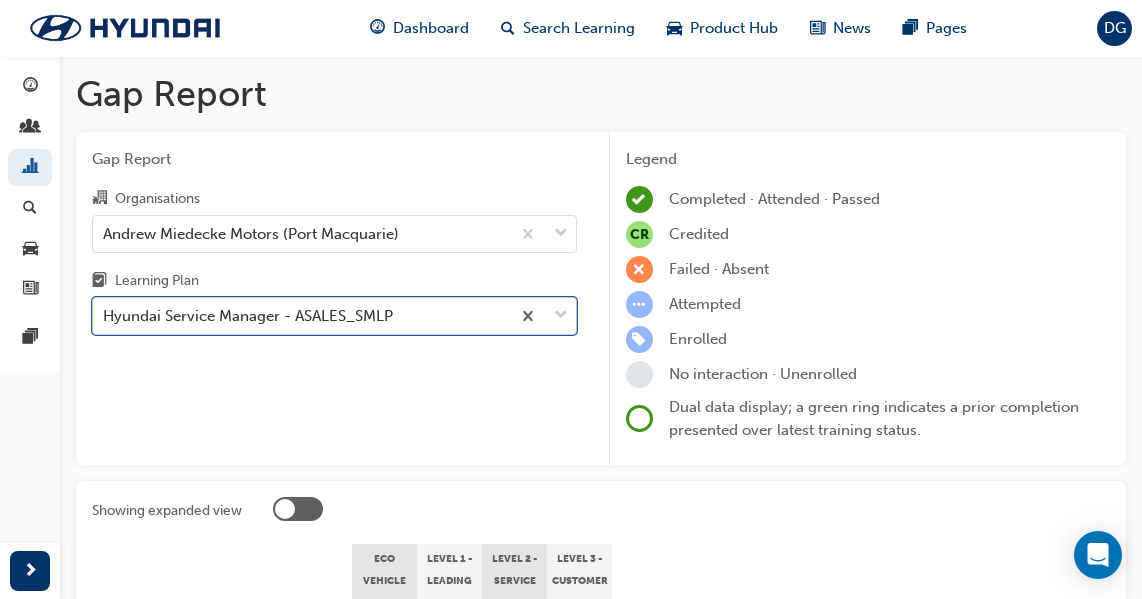 click on "Showing expanded view ECO Vehicle Program / EV High Voltage Level 1 - Leading the Service Team Level 2 - Service Operations Level 3 - Customer Retention & Marketing ECO Vehicle Introduction and Safety Awareness Service Manager Development Program Level 1 [FIRST] [LAST] [FIRST] [LAST]" at bounding box center [571, 299] 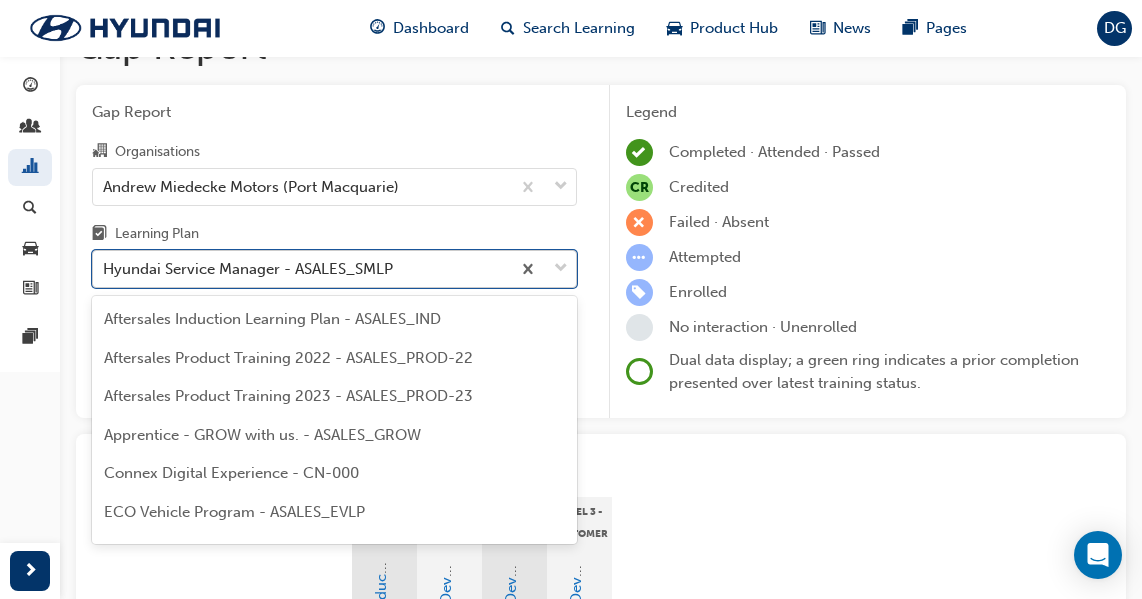 scroll, scrollTop: 52, scrollLeft: 0, axis: vertical 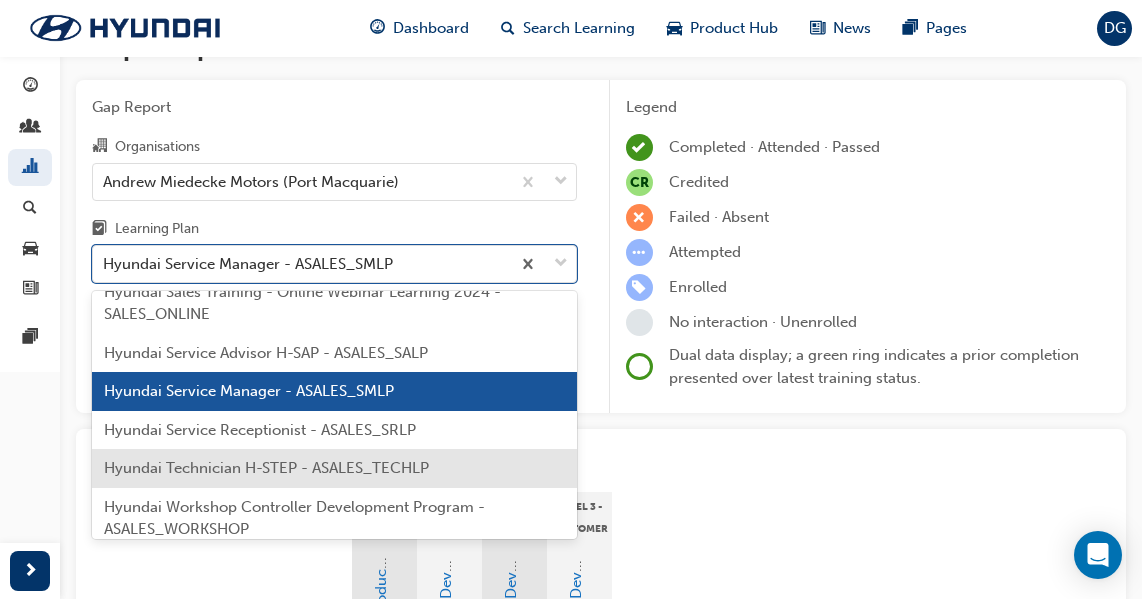click on "Hyundai Technician H-STEP - ASALES_TECHLP" at bounding box center [266, 468] 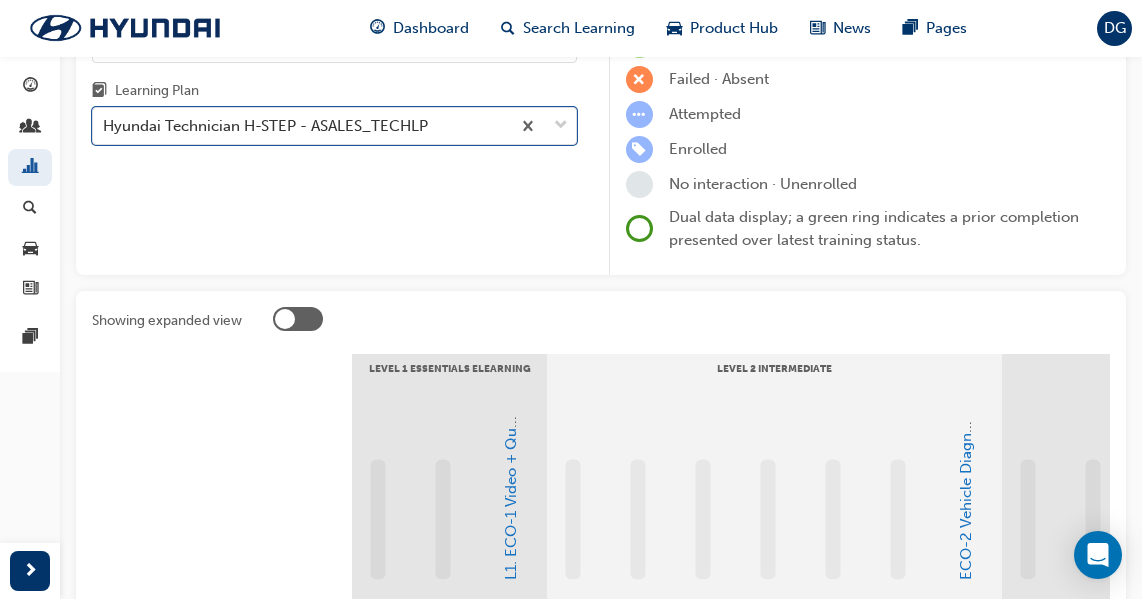 scroll, scrollTop: 385, scrollLeft: 0, axis: vertical 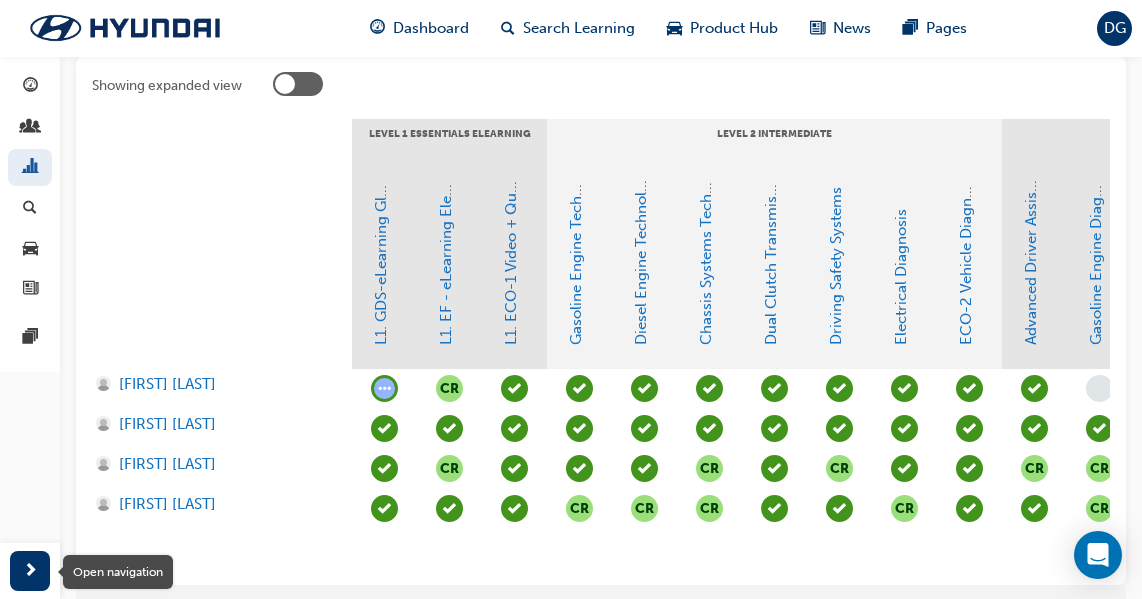 click at bounding box center [30, 571] 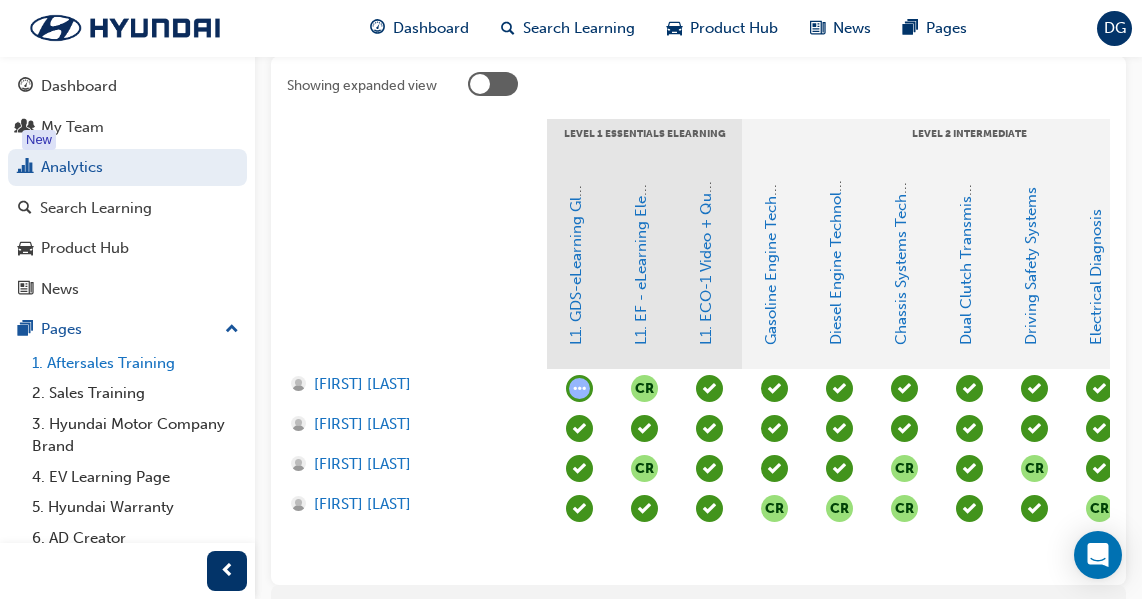 click on "1. Aftersales Training" at bounding box center (135, 363) 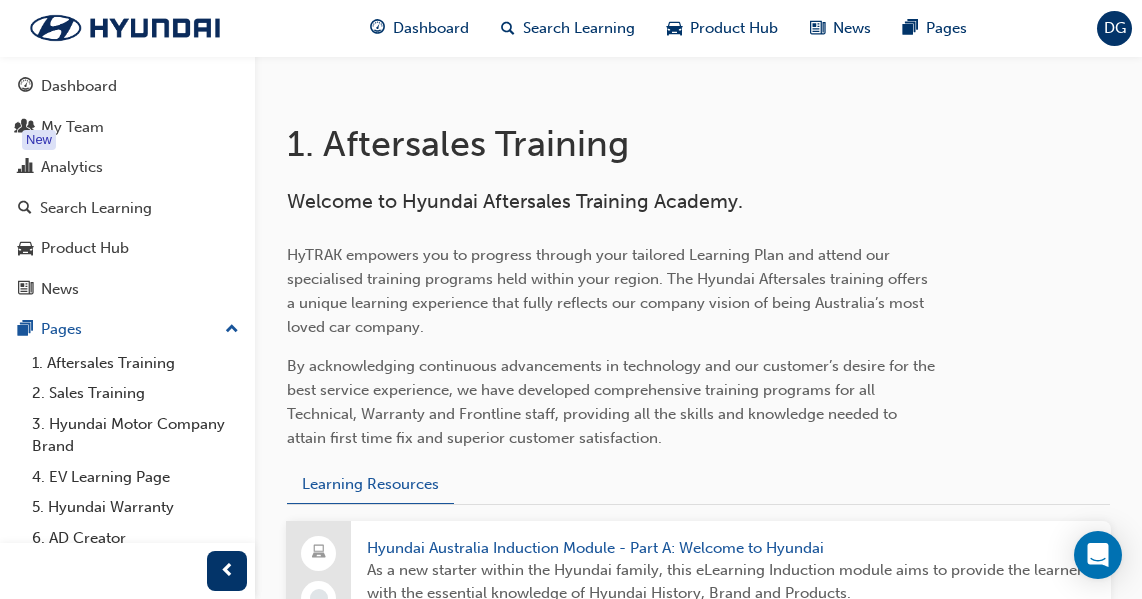 scroll, scrollTop: 388, scrollLeft: 0, axis: vertical 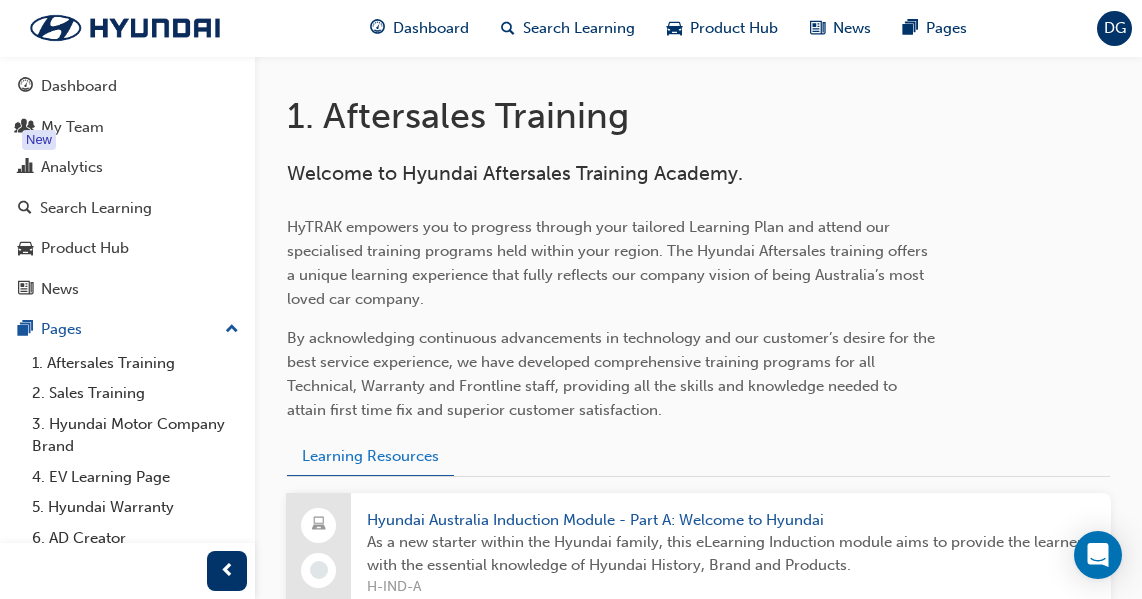 click on "Learning Resources" at bounding box center (370, 456) 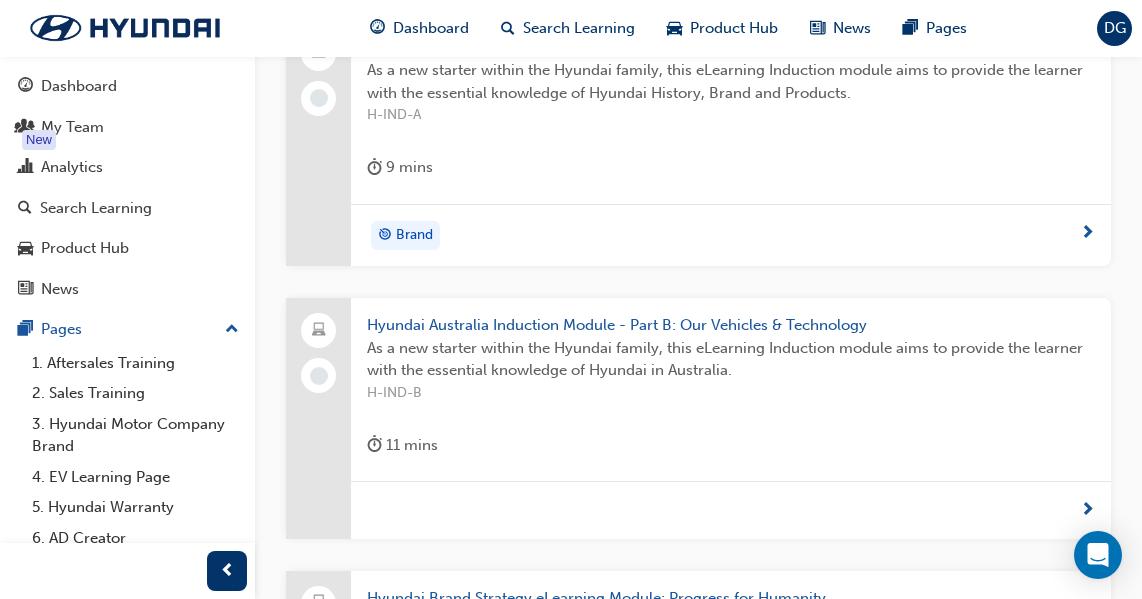 scroll, scrollTop: 888, scrollLeft: 0, axis: vertical 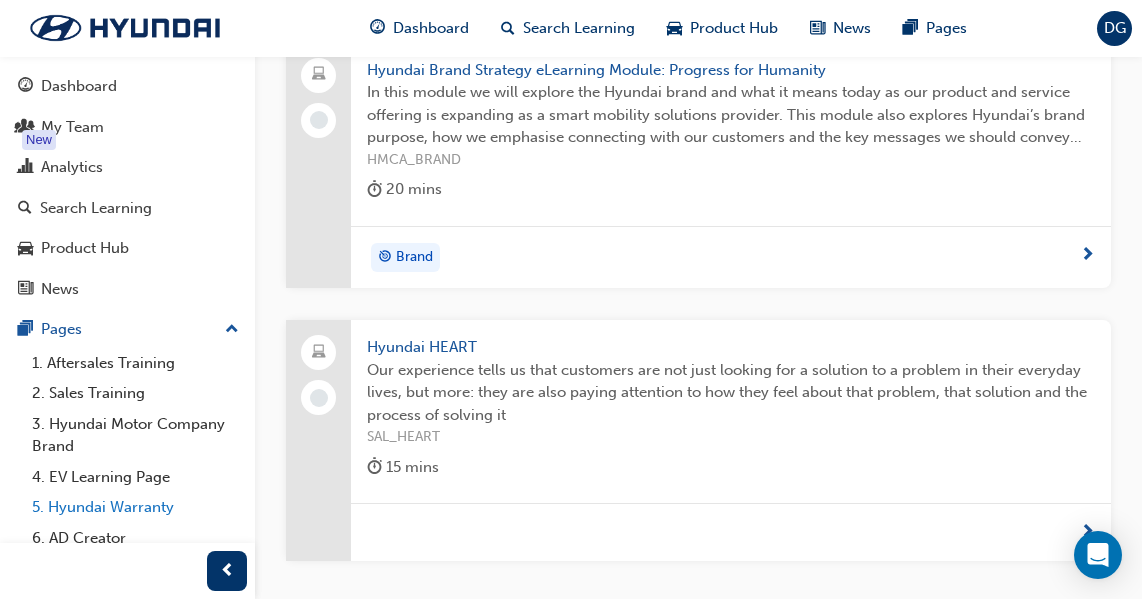 click on "5. Hyundai Warranty" at bounding box center [135, 507] 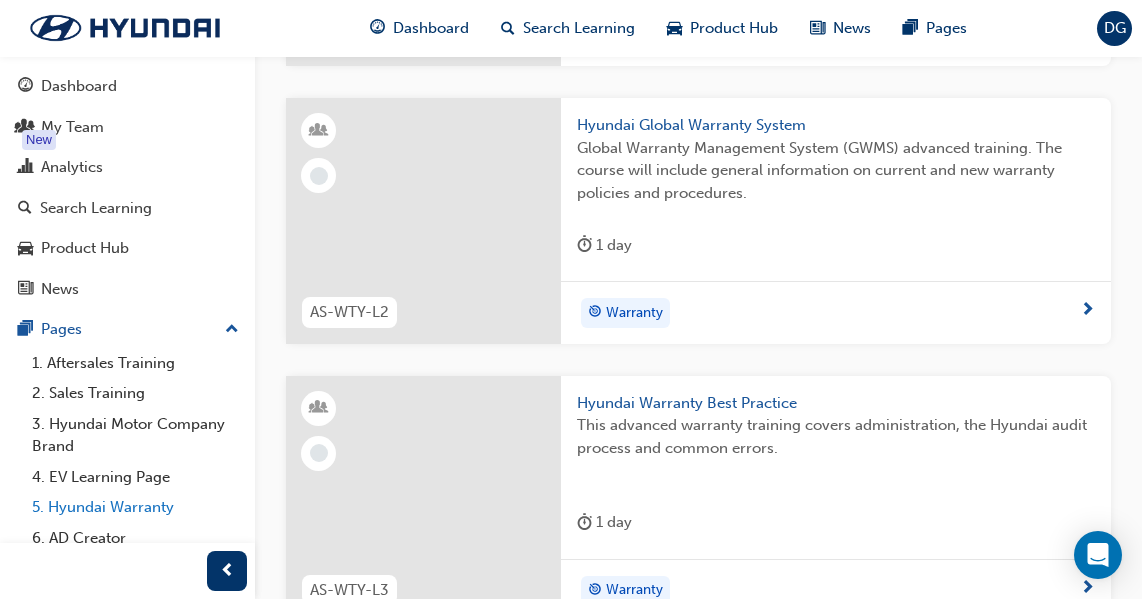 scroll, scrollTop: 1333, scrollLeft: 0, axis: vertical 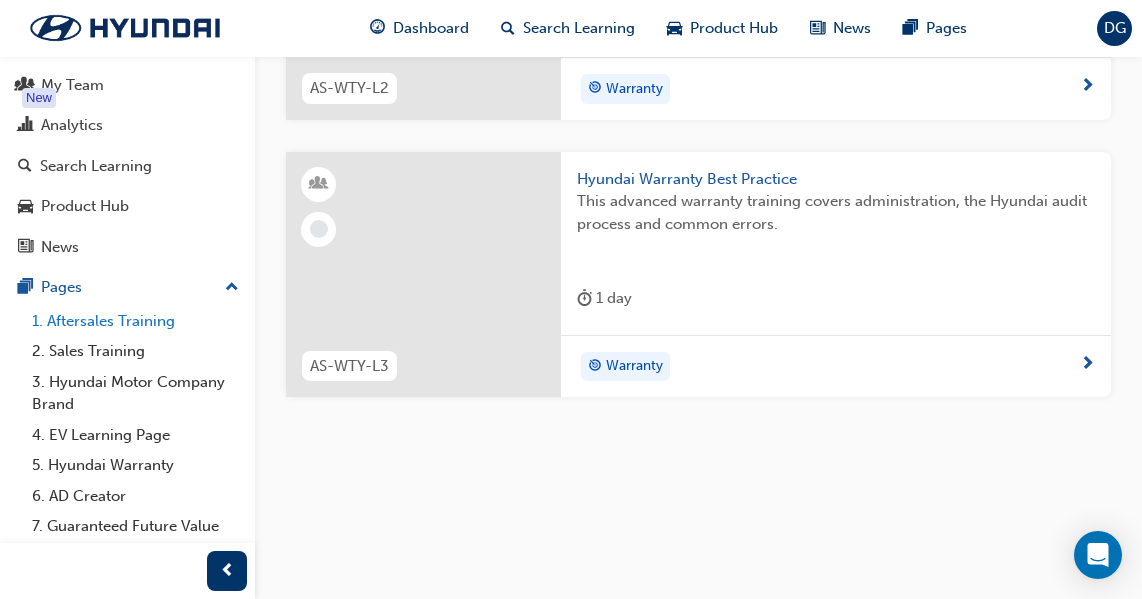 click on "1. Aftersales Training" at bounding box center [135, 321] 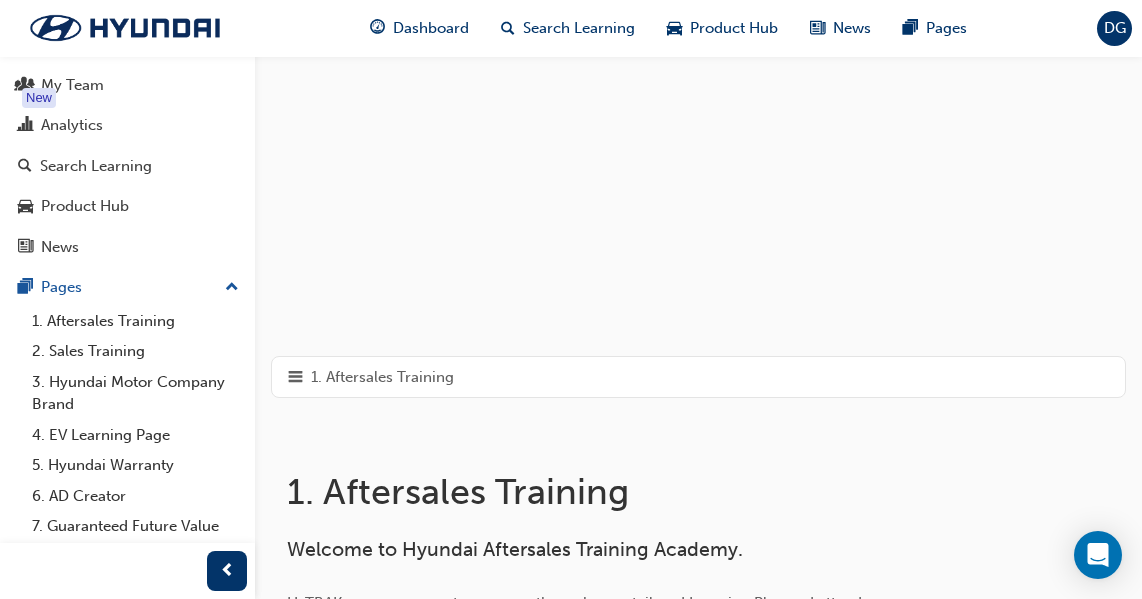 scroll, scrollTop: 0, scrollLeft: 0, axis: both 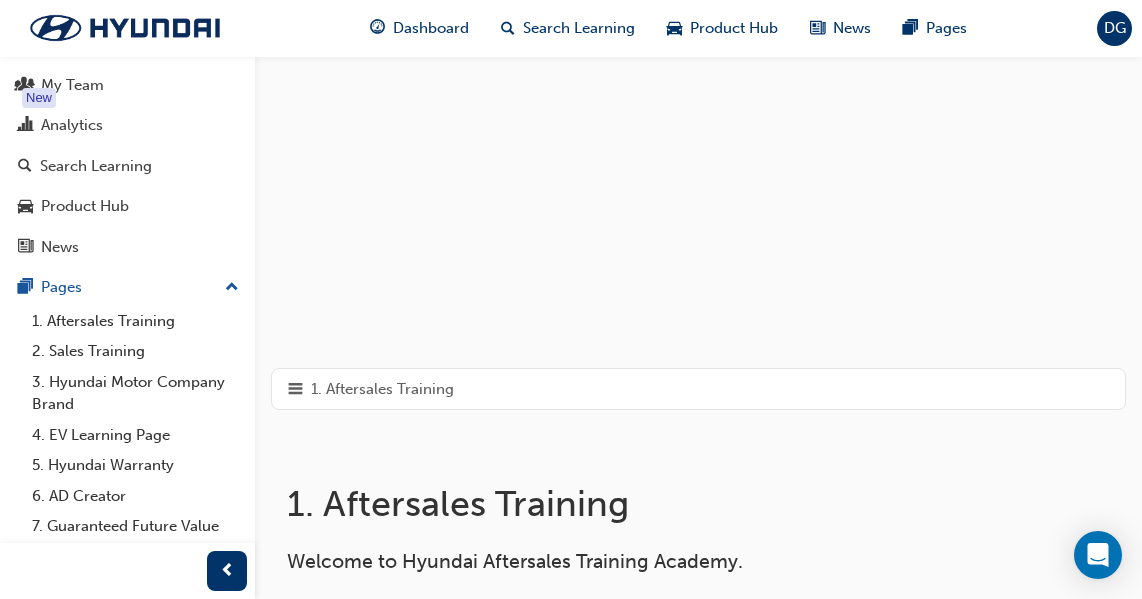 click at bounding box center [232, 288] 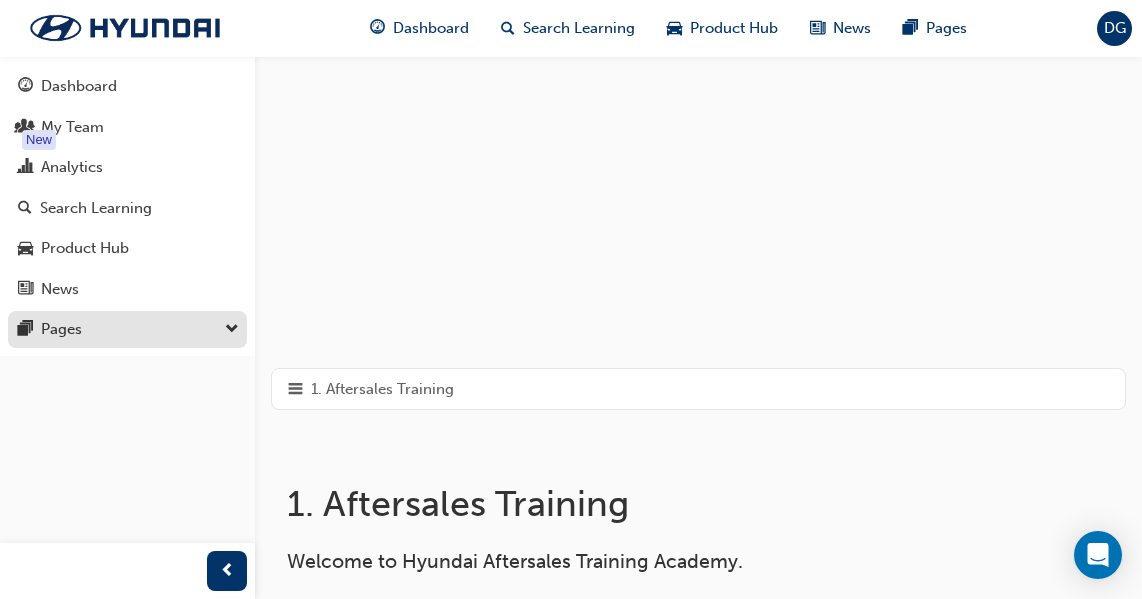 click at bounding box center (232, 330) 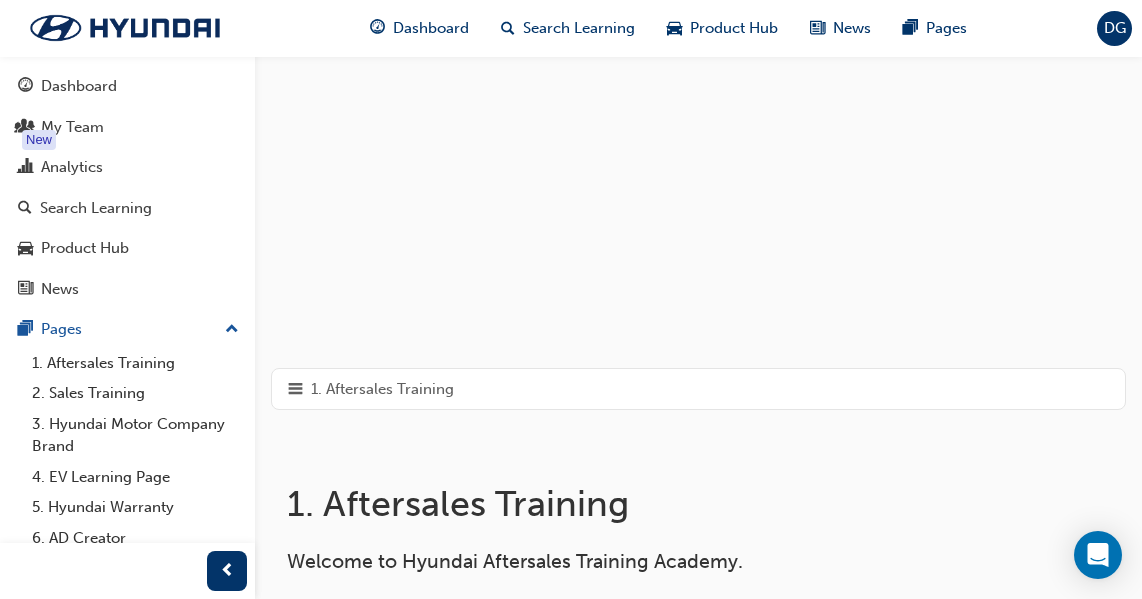 click on "My Team" at bounding box center [72, 127] 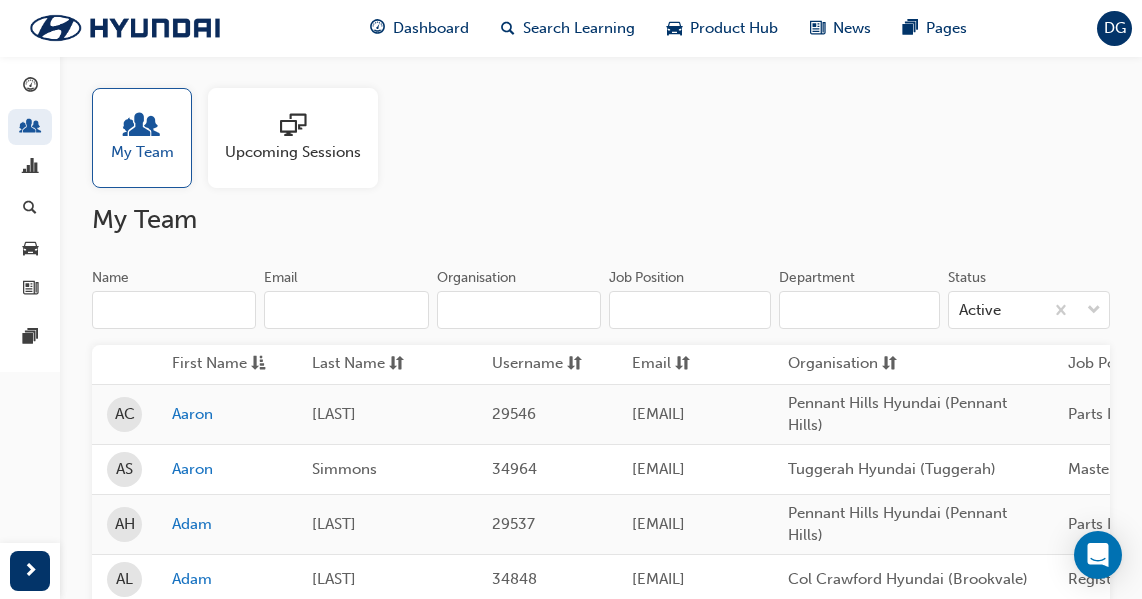 click on "My Team" at bounding box center (142, 138) 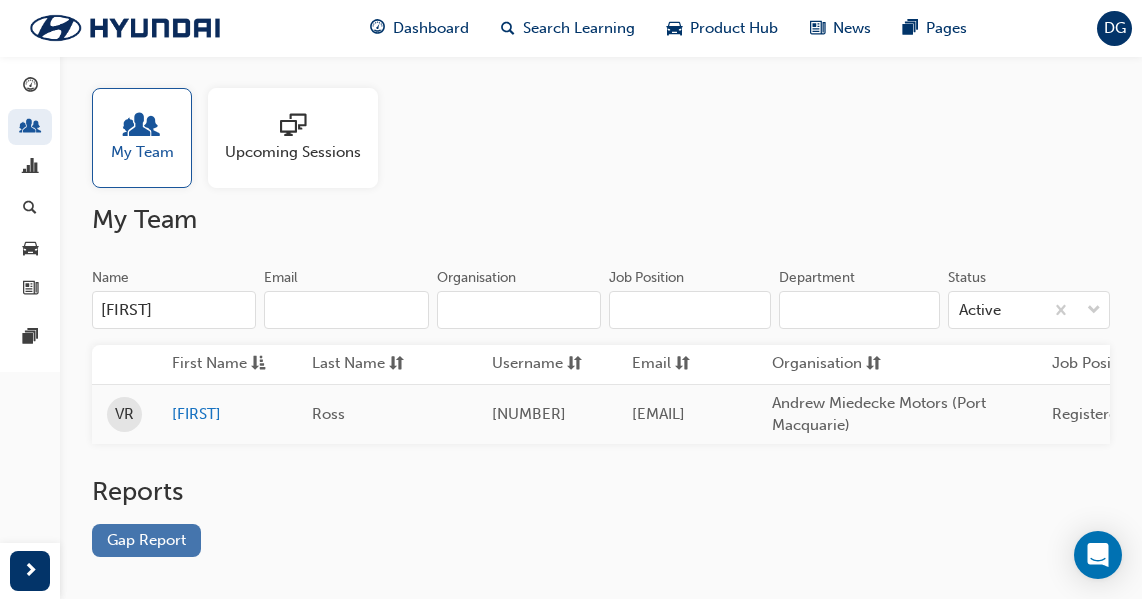 type on "[FIRST]" 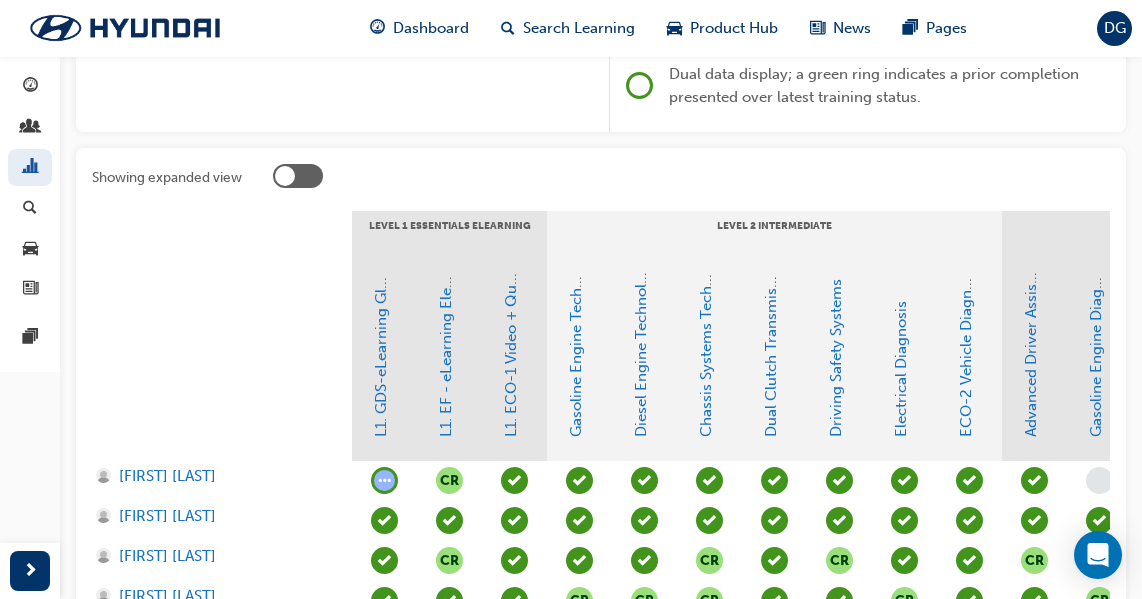 scroll, scrollTop: 500, scrollLeft: 0, axis: vertical 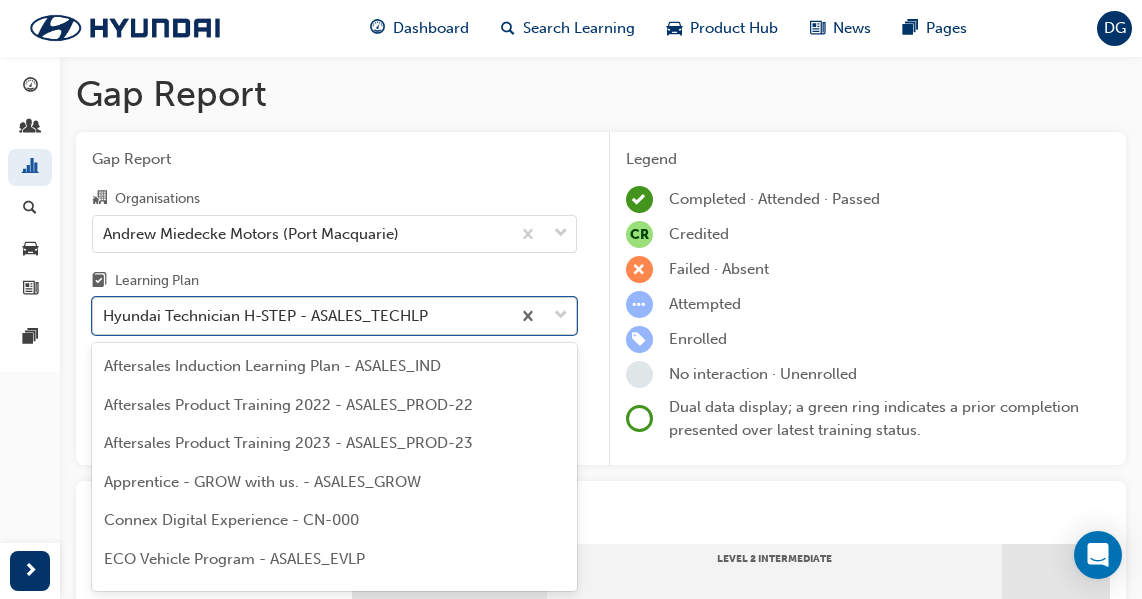 click on "Showing expanded view LEVEL 1 Essentials eLearning LEVEL 2 Intermediate LEVEL 3 Advanced LEVEL 4 Master L1. GDS-eLearning Global Diagnostic System Gasoline Engine Technology CR CR" at bounding box center (571, 299) 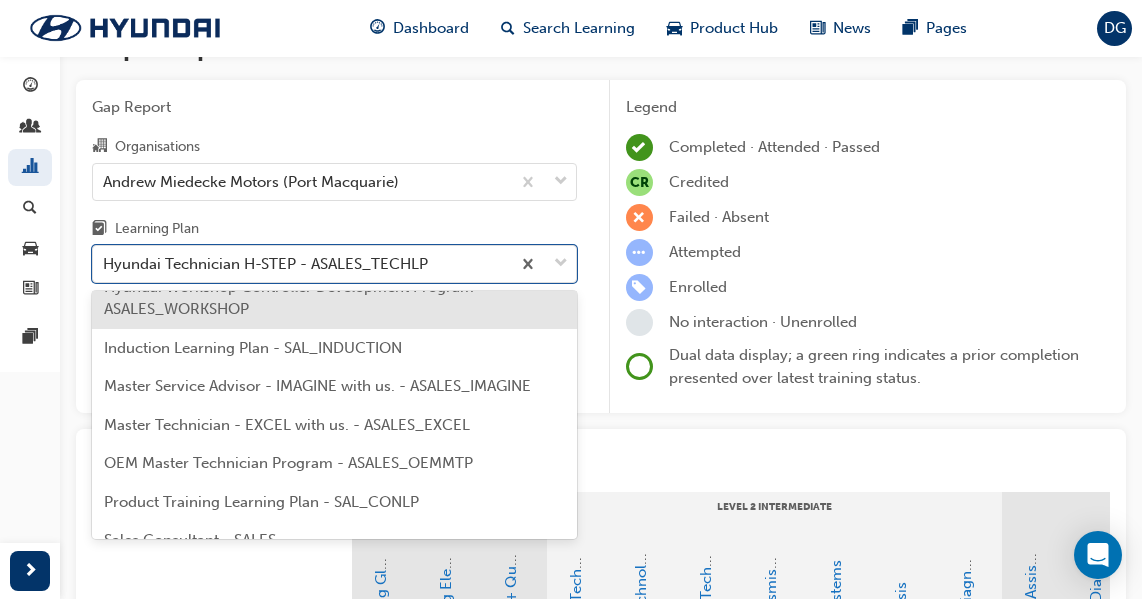 scroll, scrollTop: 792, scrollLeft: 0, axis: vertical 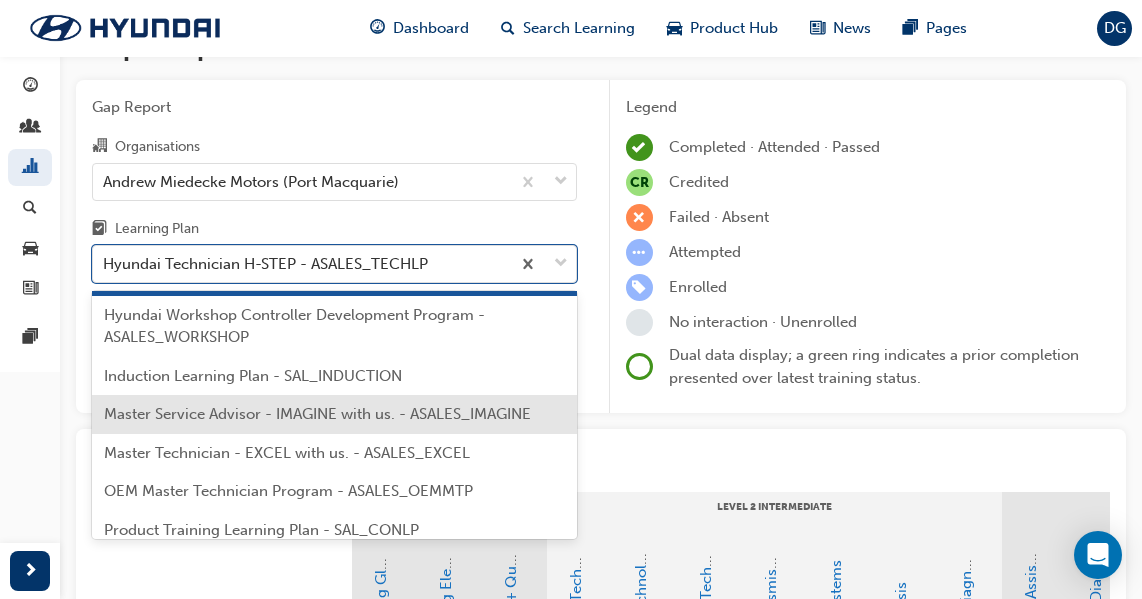 click on "Master Service Advisor - IMAGINE with us. - ASALES_IMAGINE" at bounding box center [317, 414] 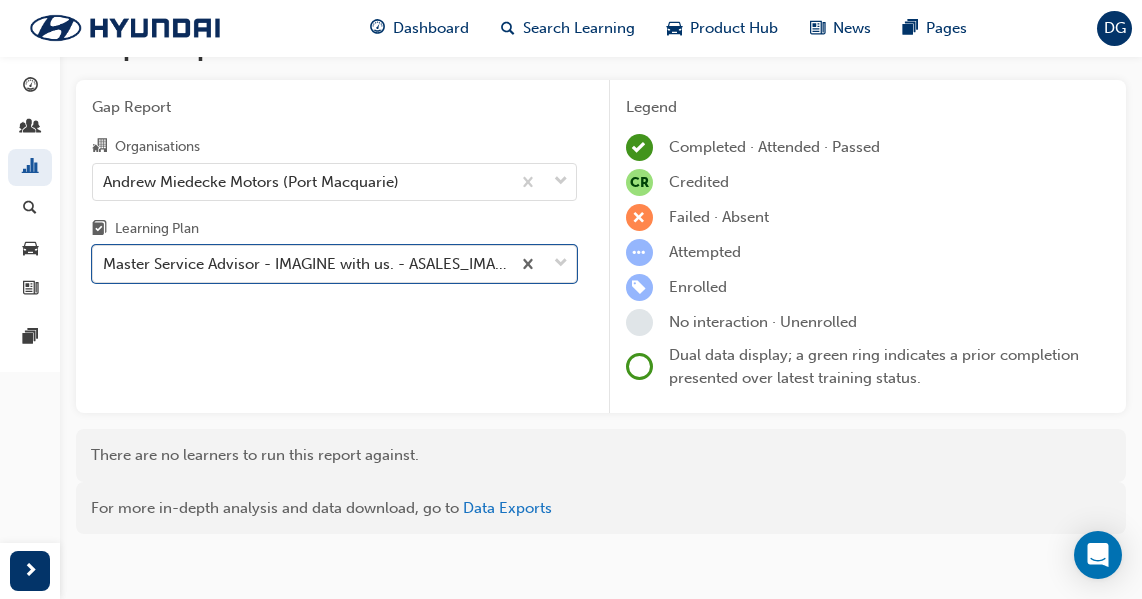 scroll, scrollTop: 68, scrollLeft: 0, axis: vertical 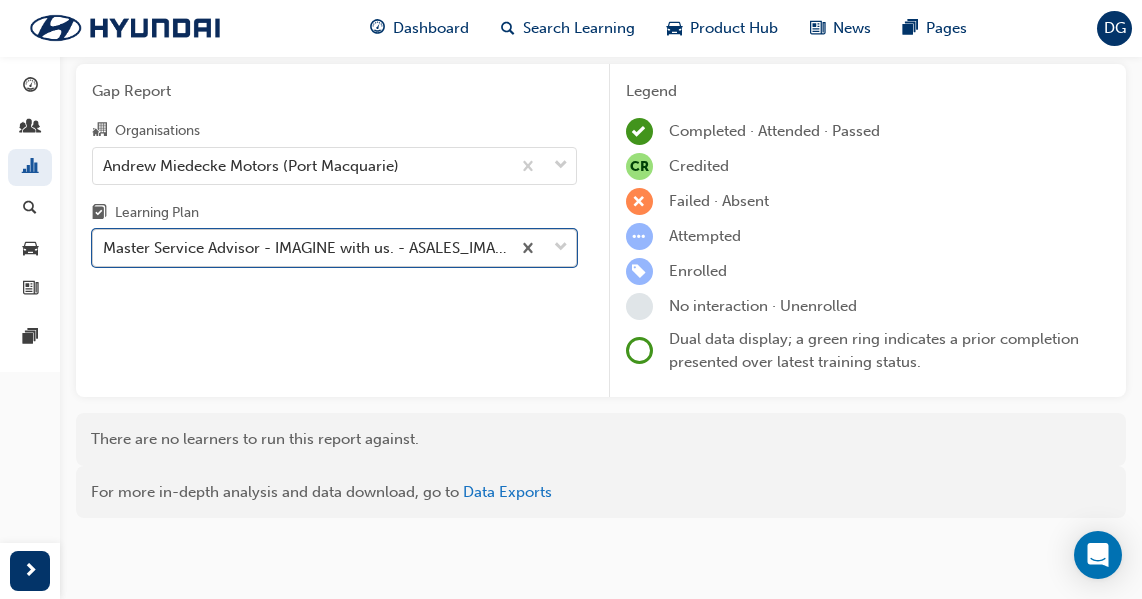 click at bounding box center [561, 248] 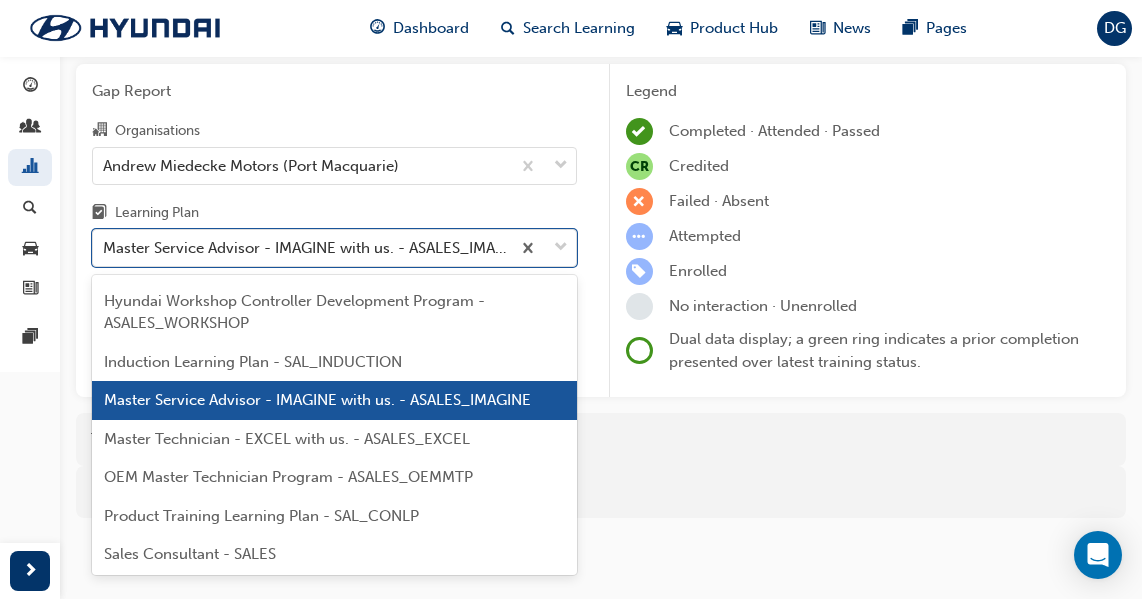scroll, scrollTop: 814, scrollLeft: 0, axis: vertical 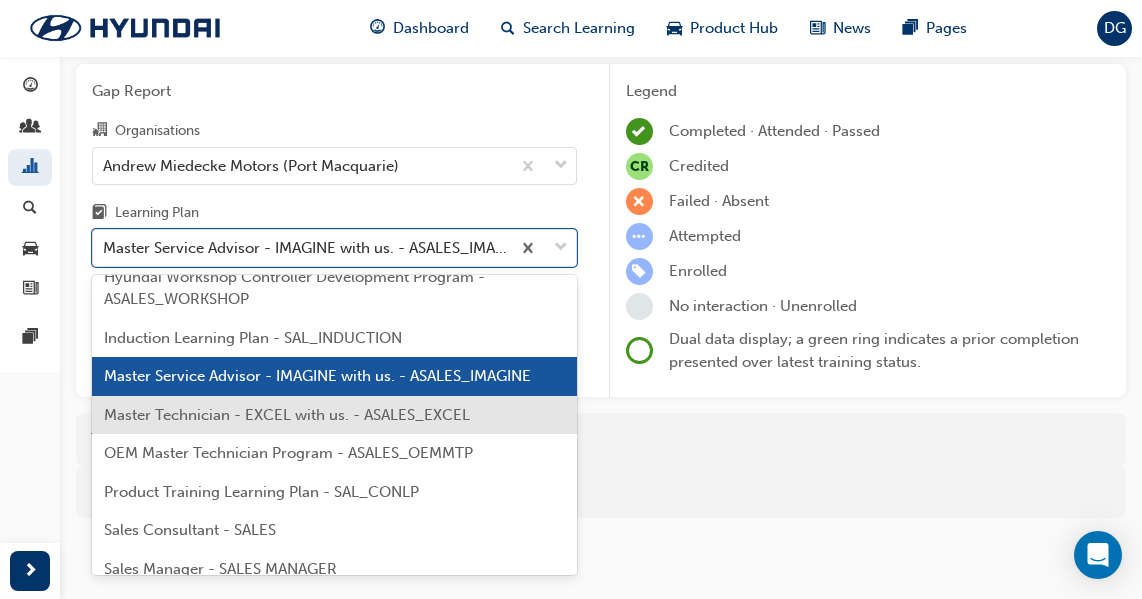 click on "Master Technician - EXCEL with us. - ASALES_EXCEL" at bounding box center (287, 415) 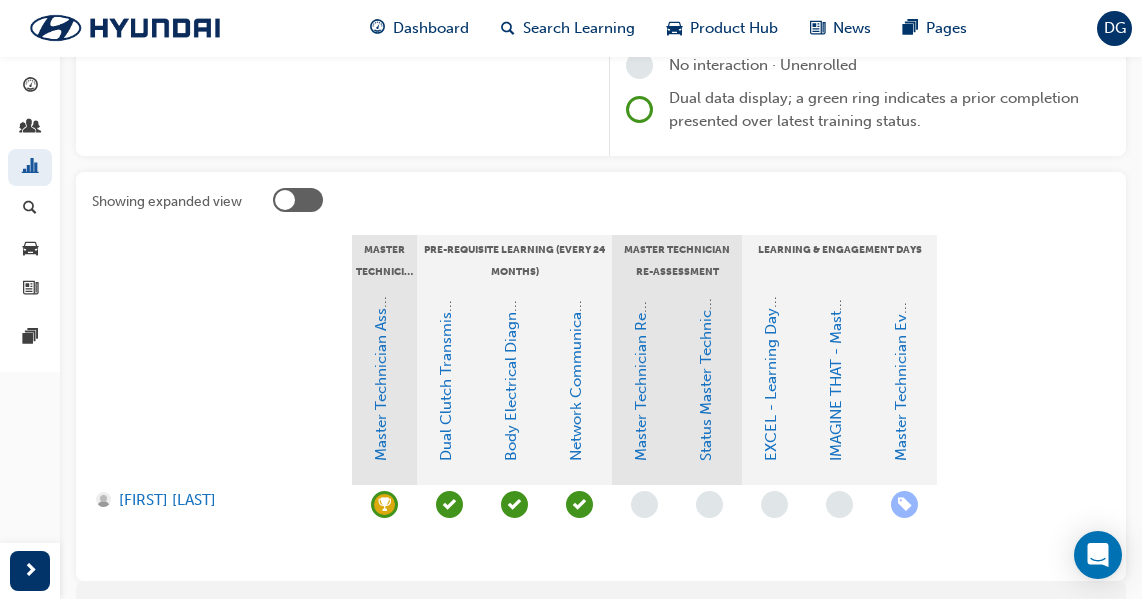 scroll, scrollTop: 258, scrollLeft: 0, axis: vertical 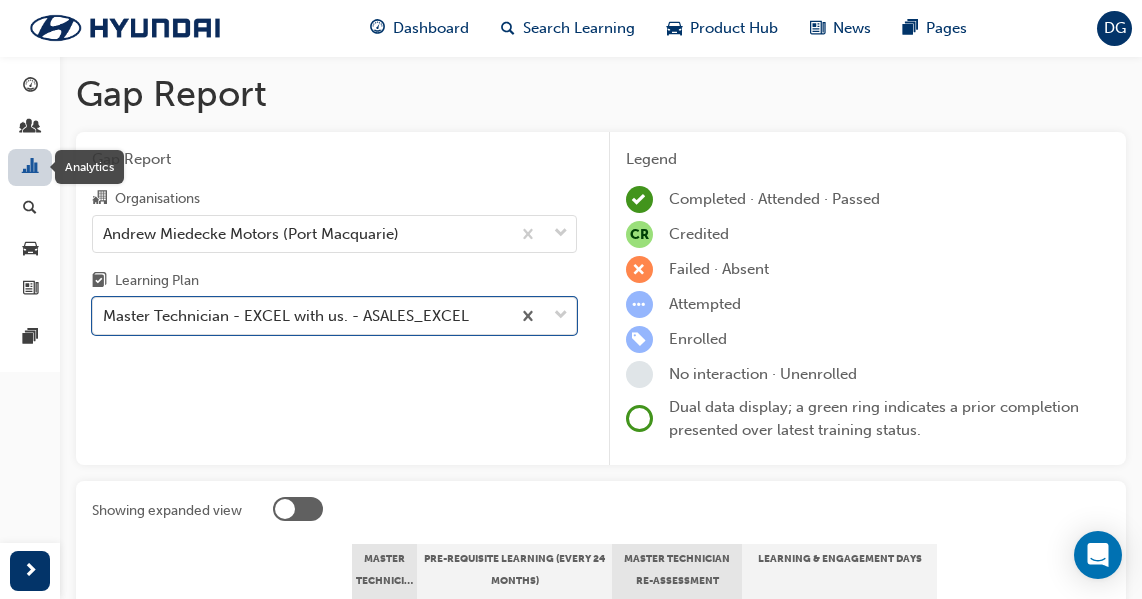 click at bounding box center (30, 168) 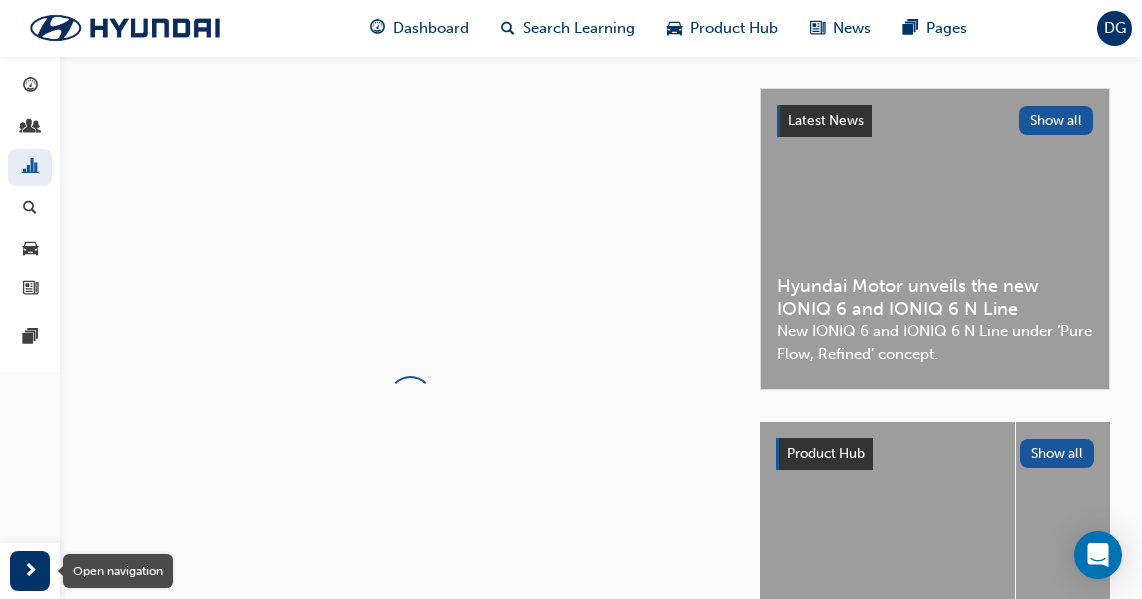 click at bounding box center [30, 571] 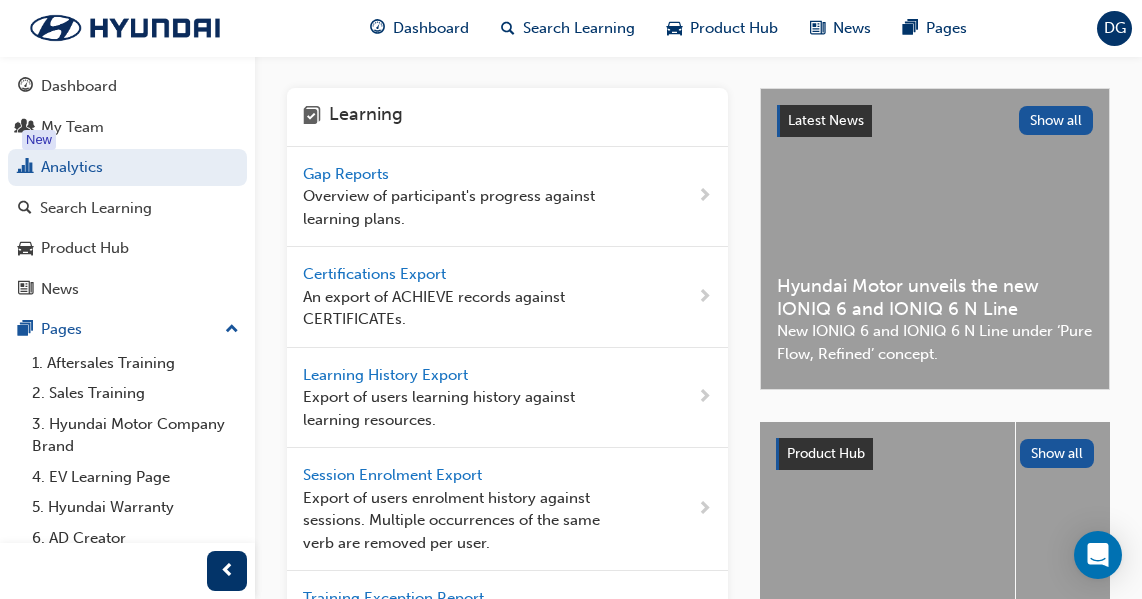 click on "Gap Reports" at bounding box center (348, 174) 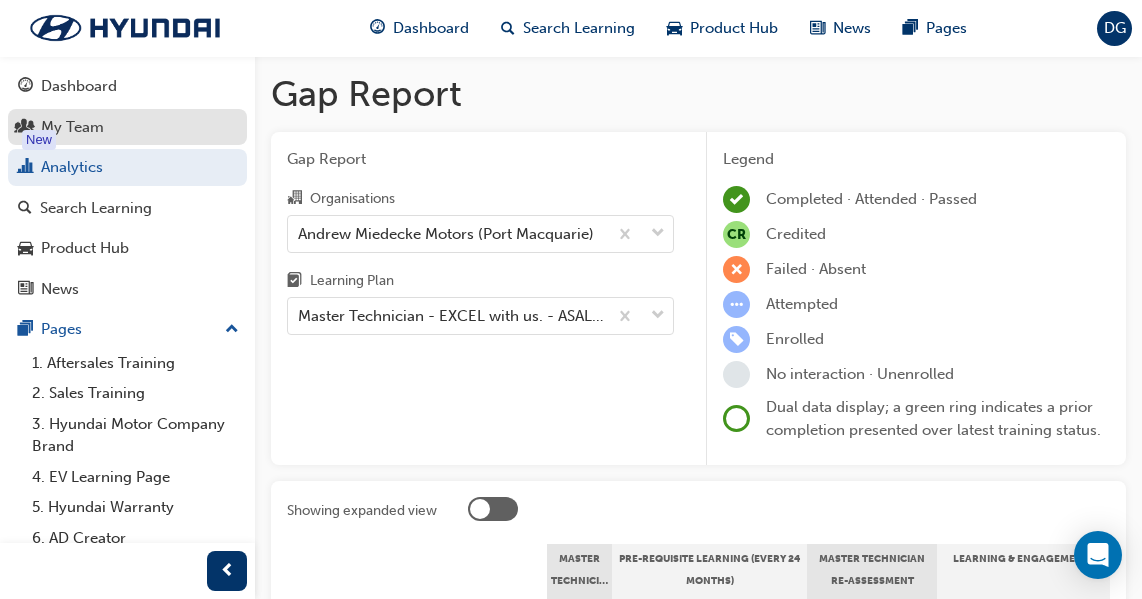click on "My Team" at bounding box center (72, 127) 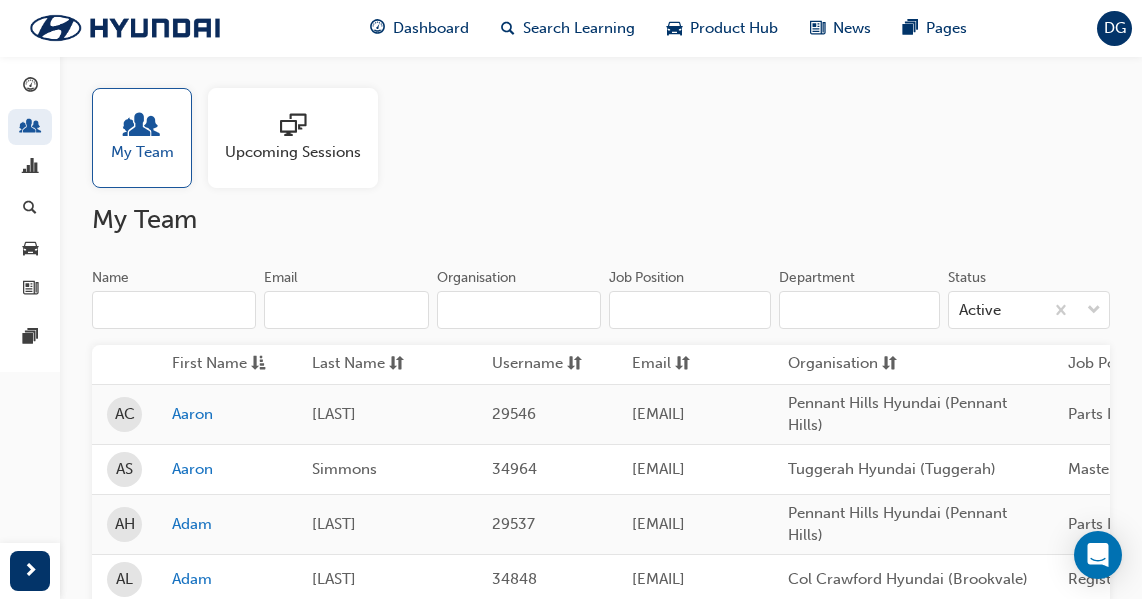 click on "Name" at bounding box center [174, 310] 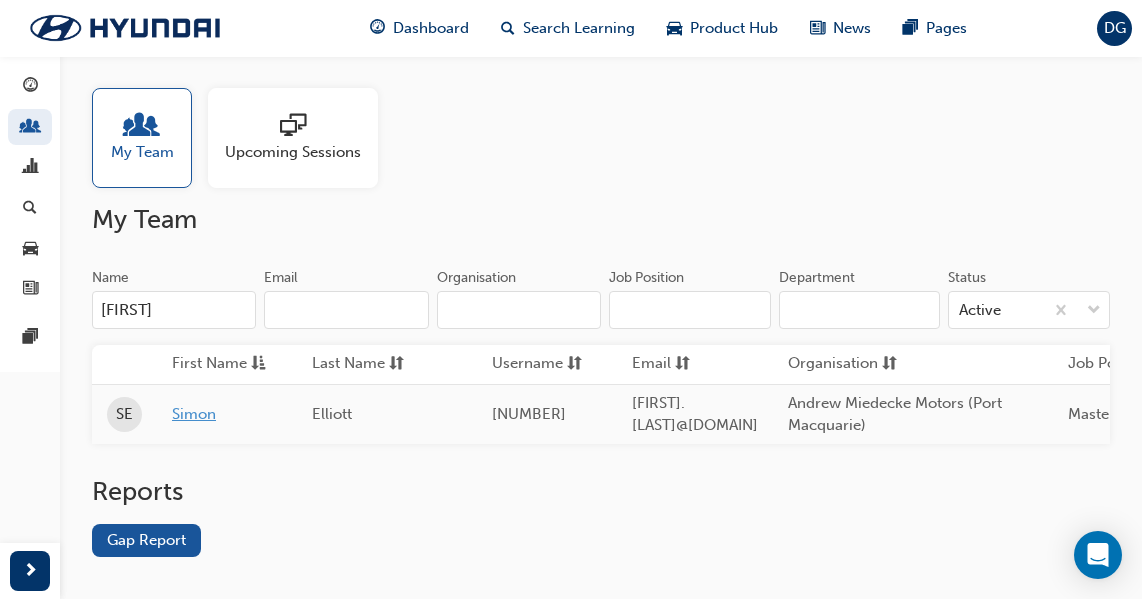 type on "[FIRST]" 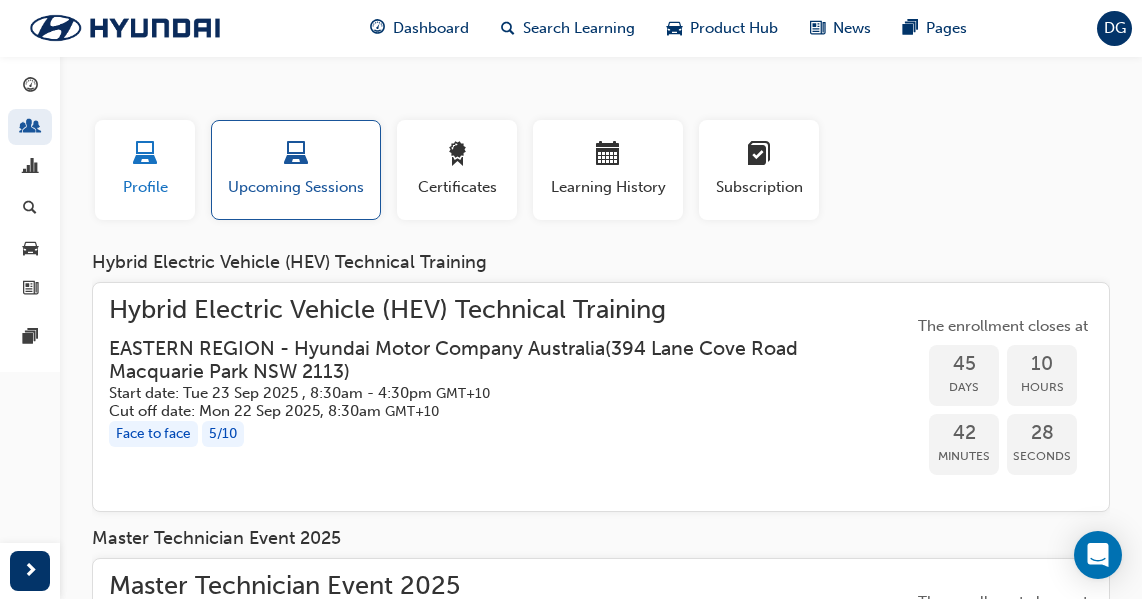 click on "Profile" at bounding box center (145, 187) 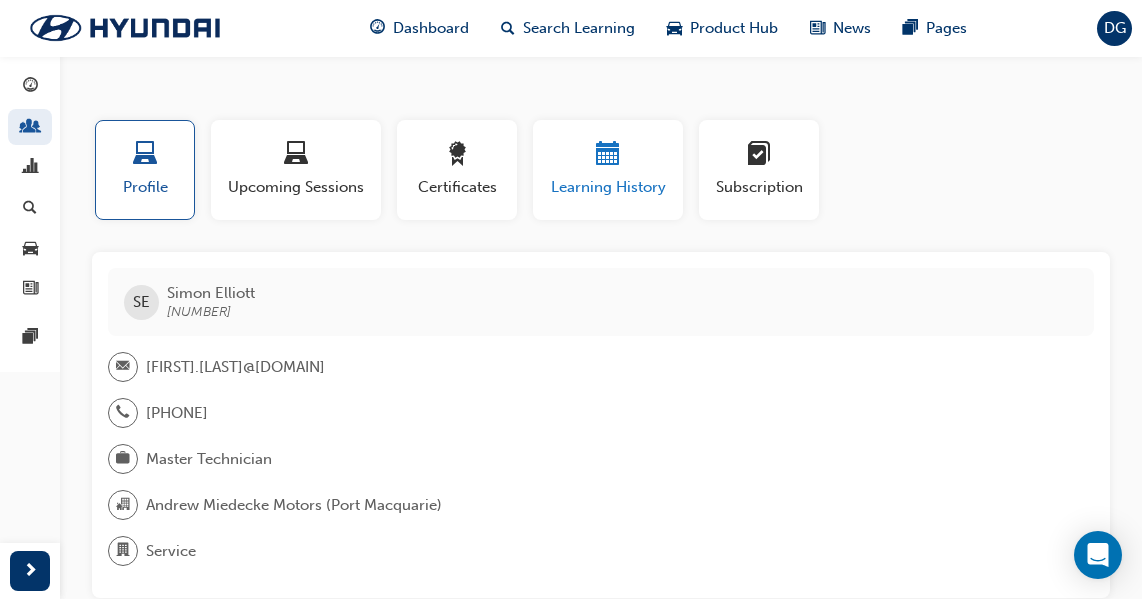 click on "Learning History" at bounding box center [608, 187] 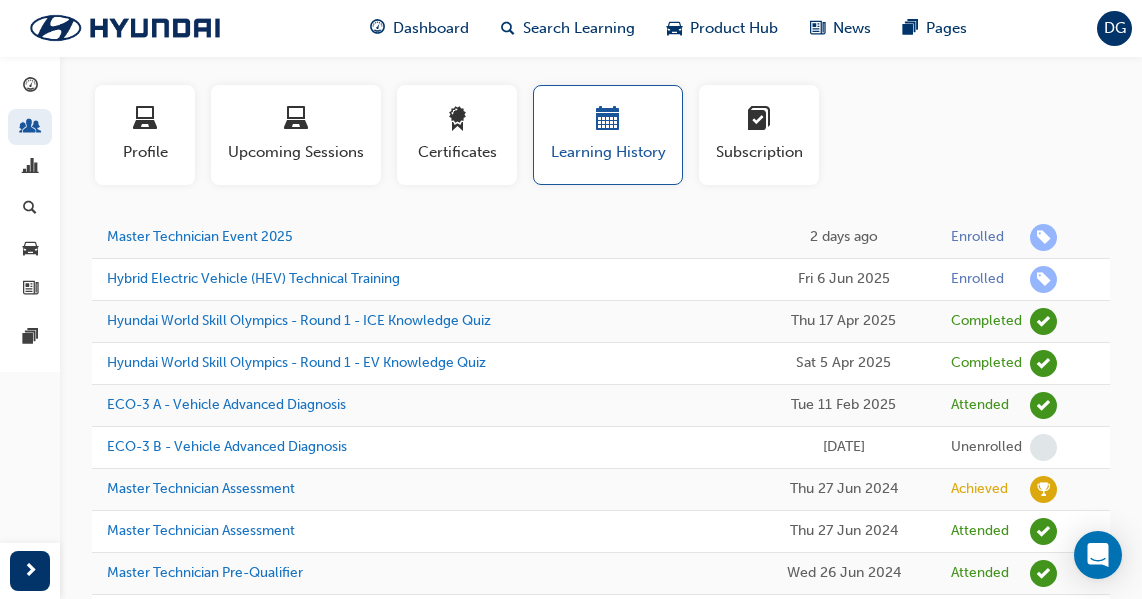 scroll, scrollTop: 0, scrollLeft: 0, axis: both 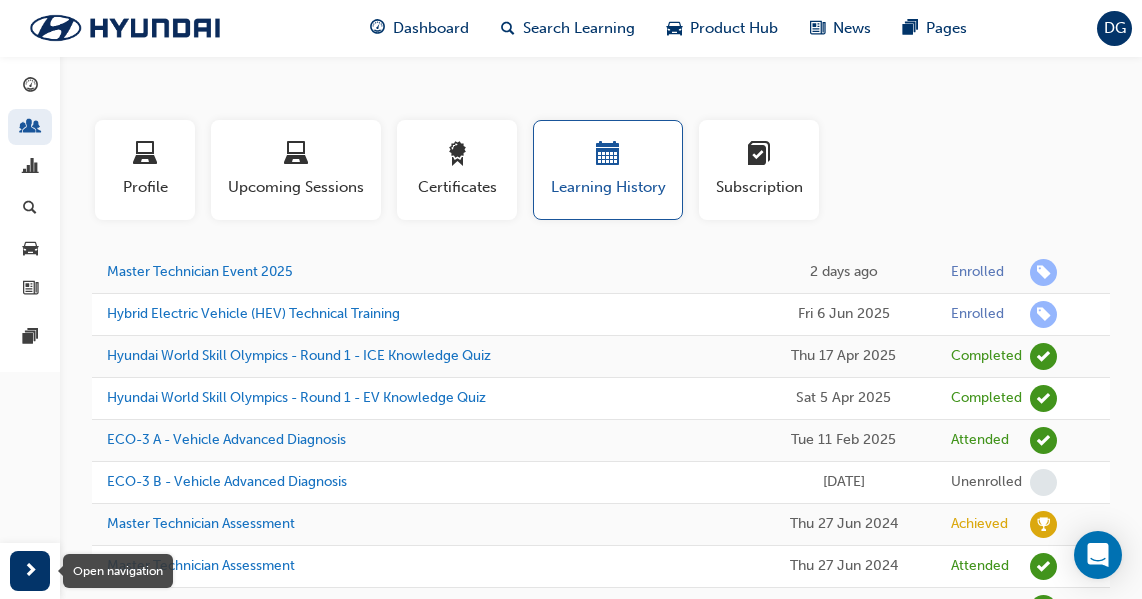 click at bounding box center [30, 571] 